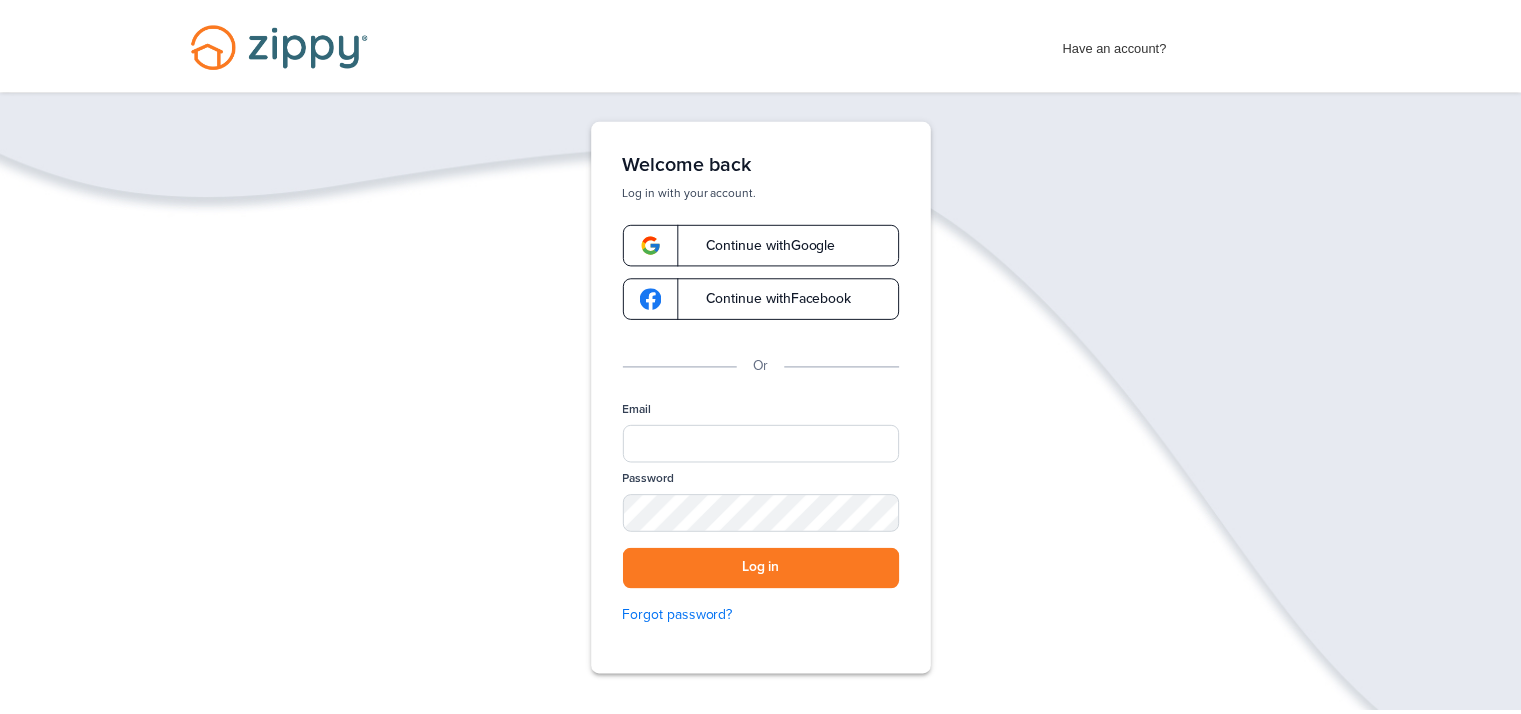 scroll, scrollTop: 0, scrollLeft: 0, axis: both 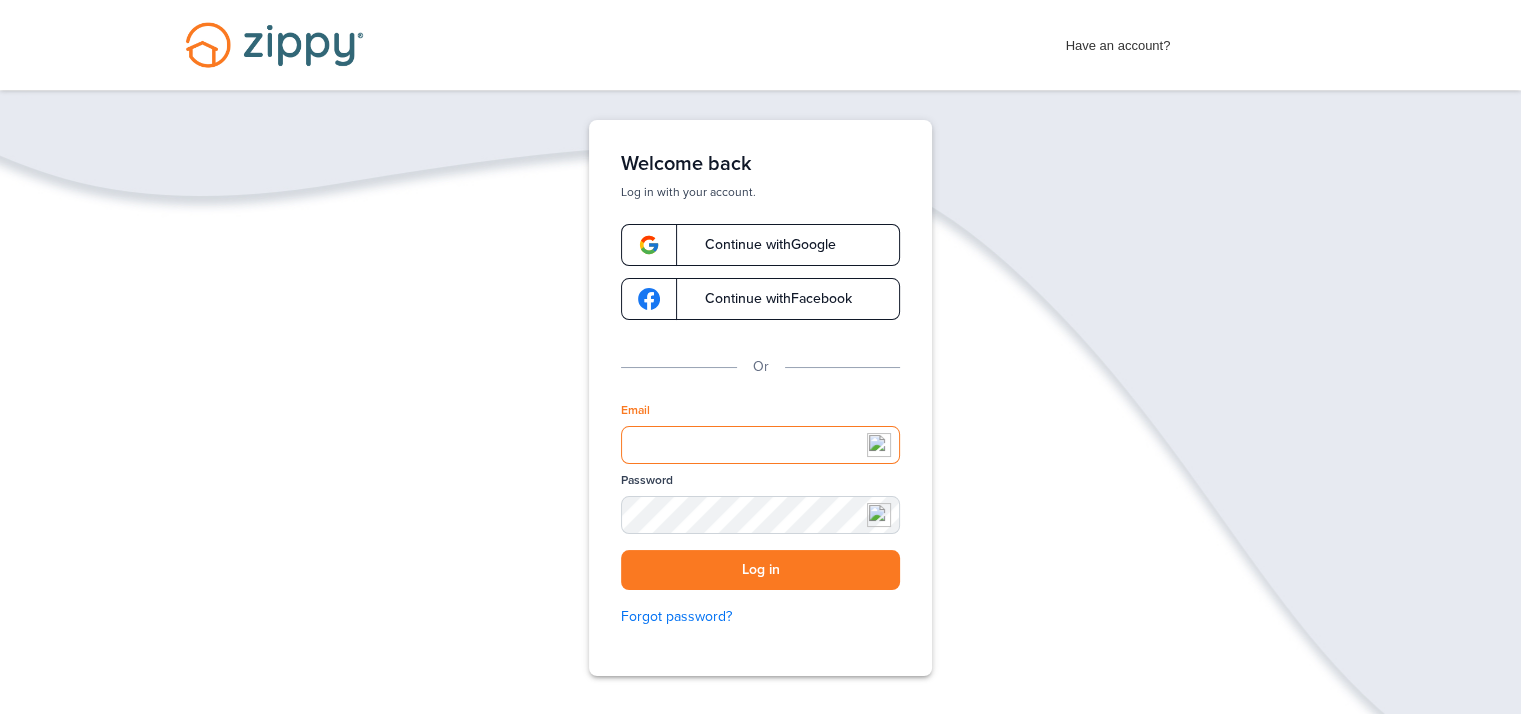 click on "Email" at bounding box center [760, 445] 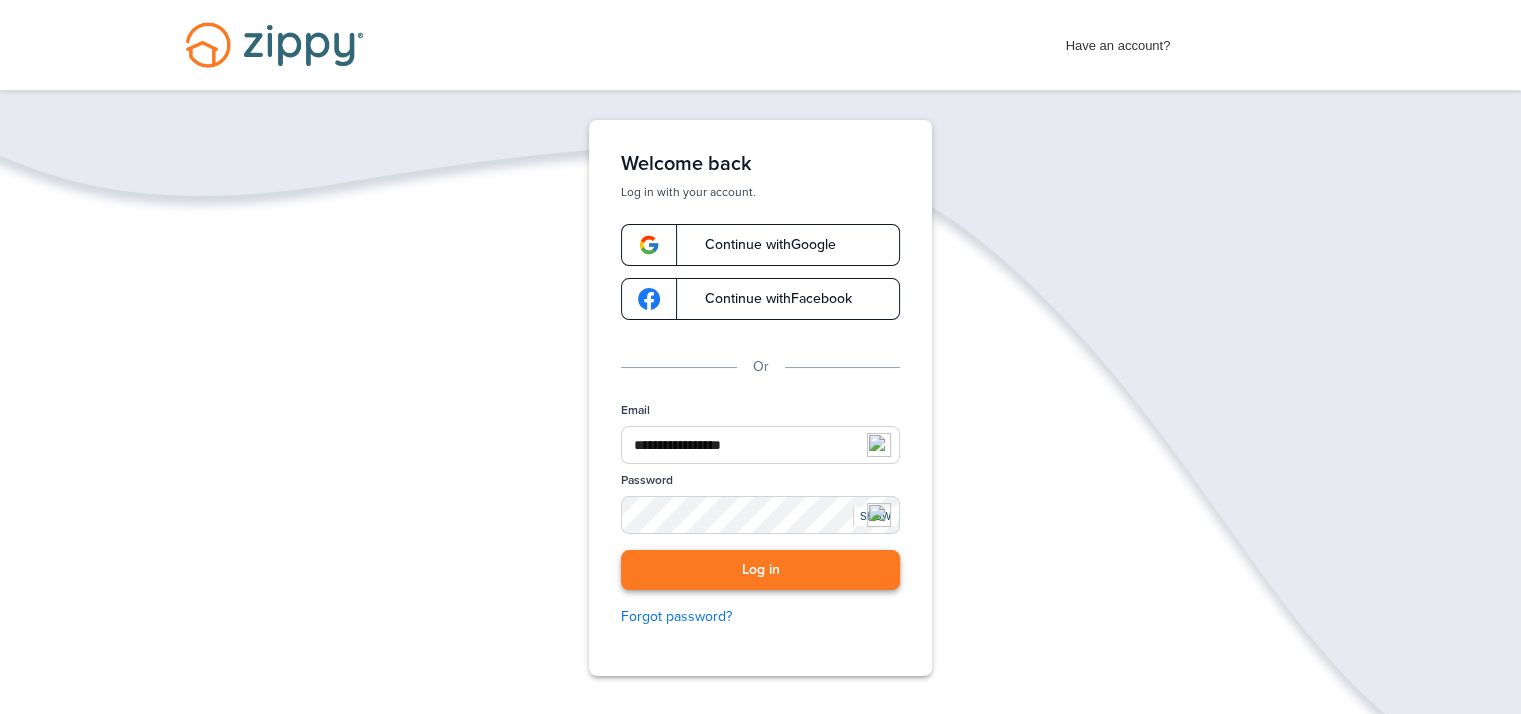 click on "Log in" at bounding box center [760, 570] 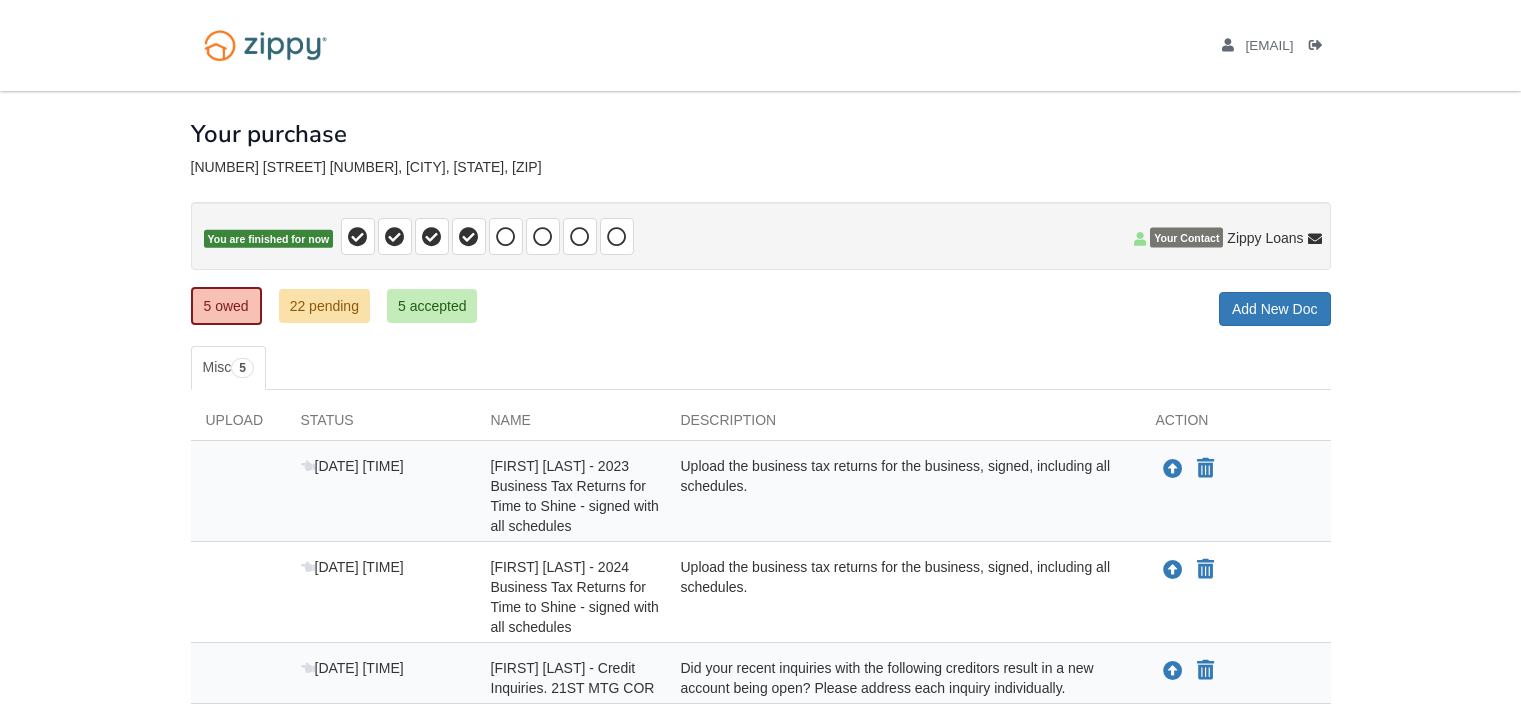 scroll, scrollTop: 0, scrollLeft: 0, axis: both 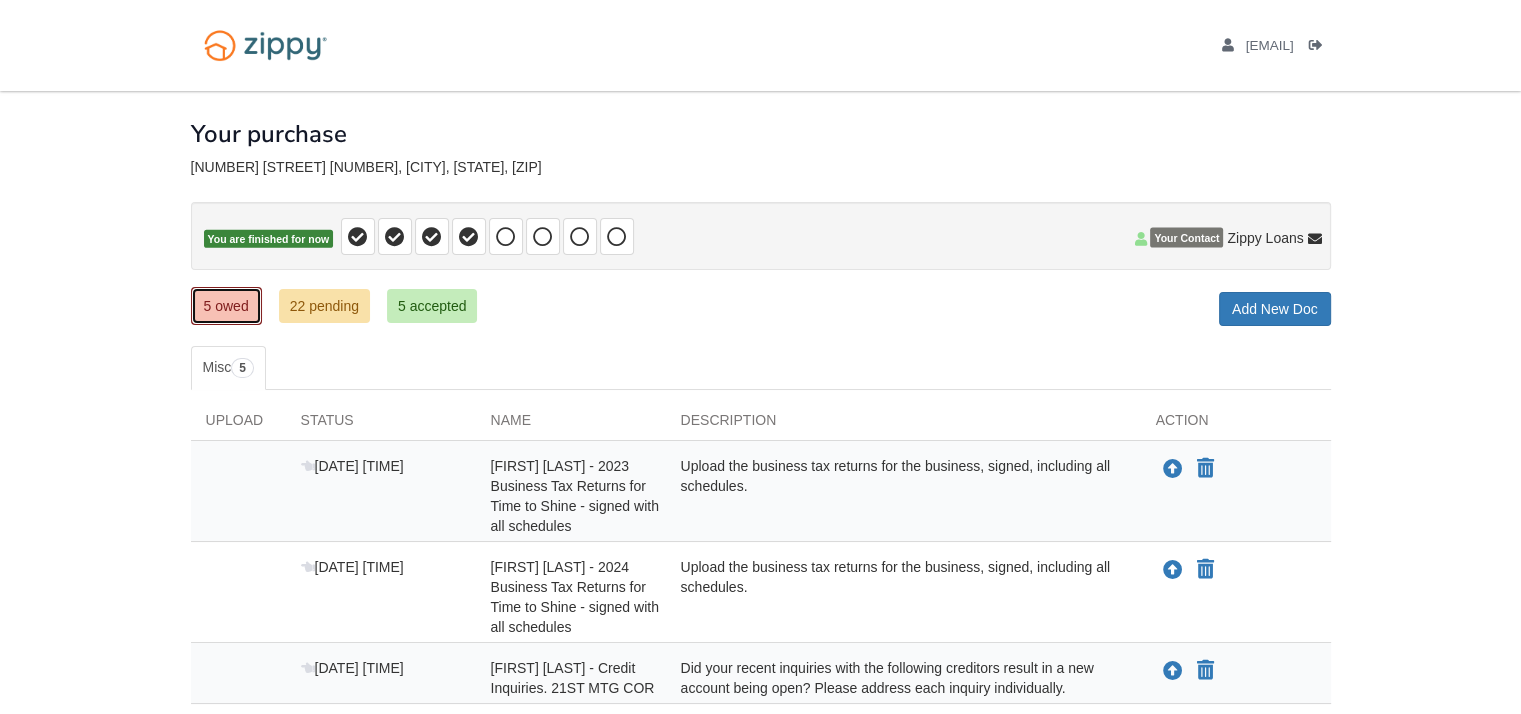 click on "5 owed" at bounding box center (226, 306) 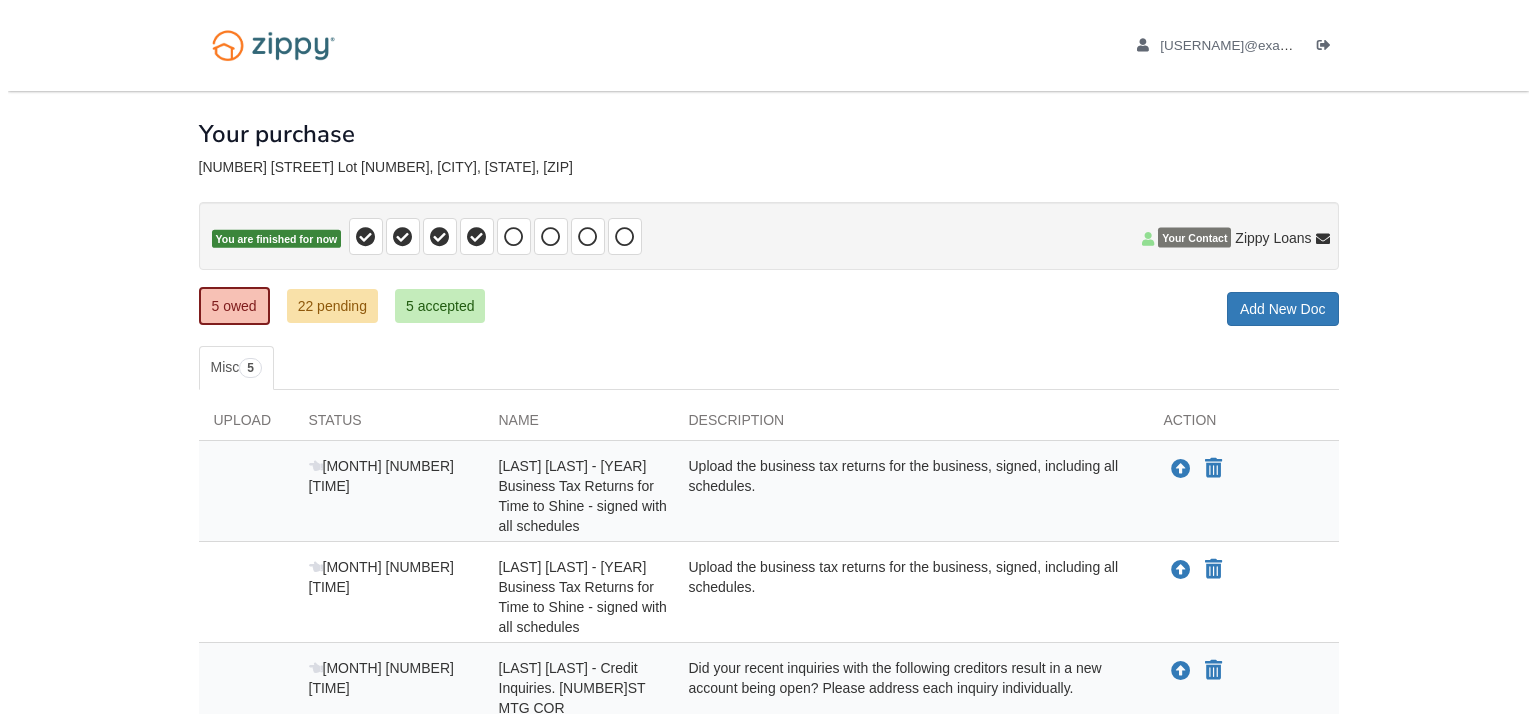 scroll, scrollTop: 0, scrollLeft: 0, axis: both 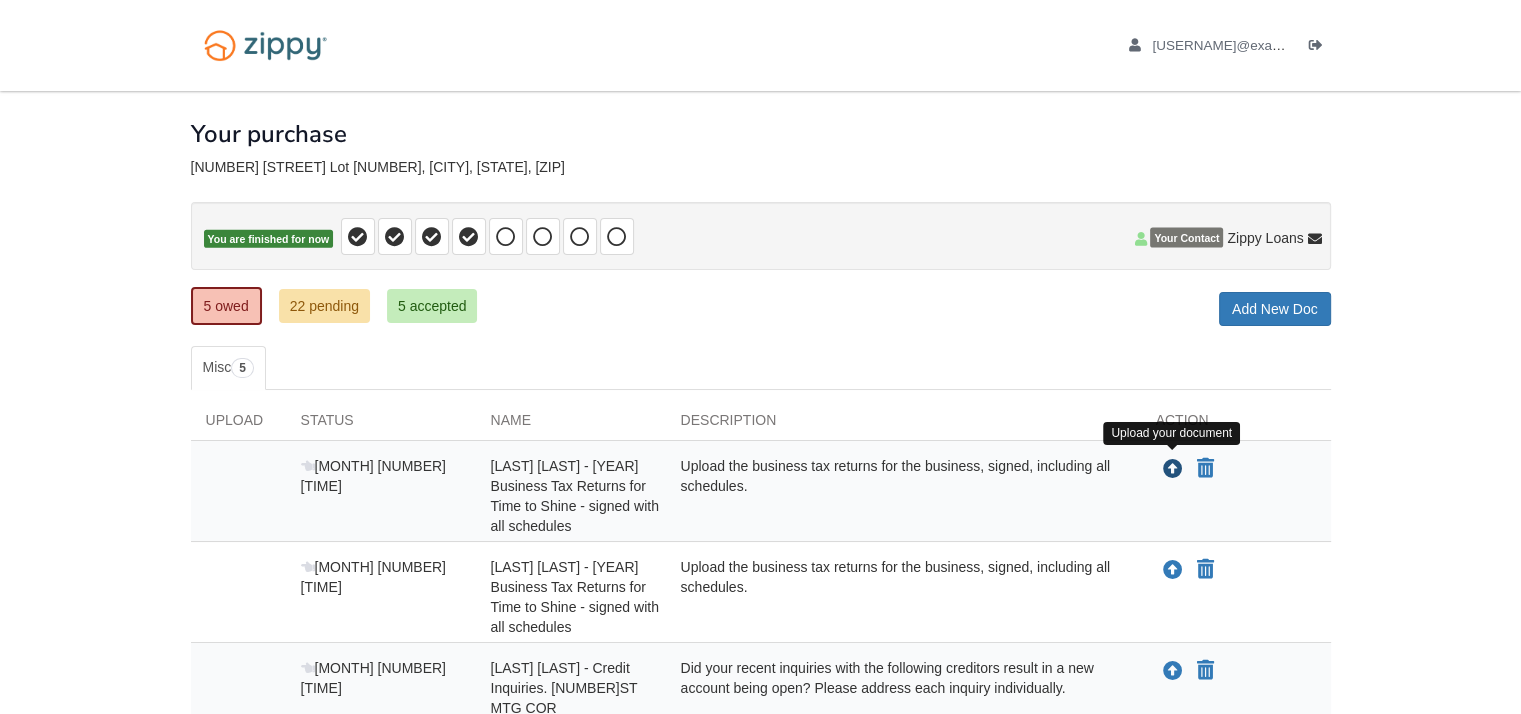 click at bounding box center [1173, 470] 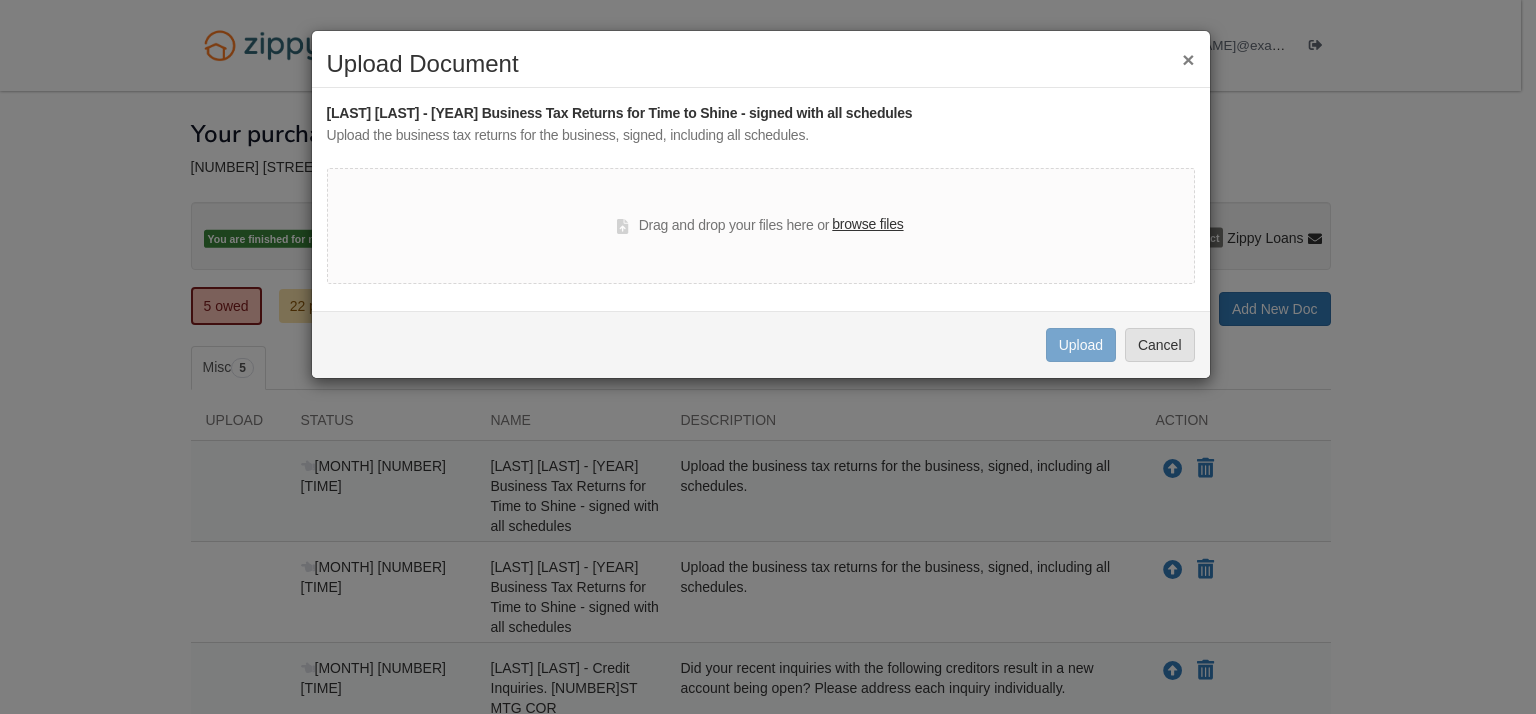 click on "browse files" at bounding box center [867, 225] 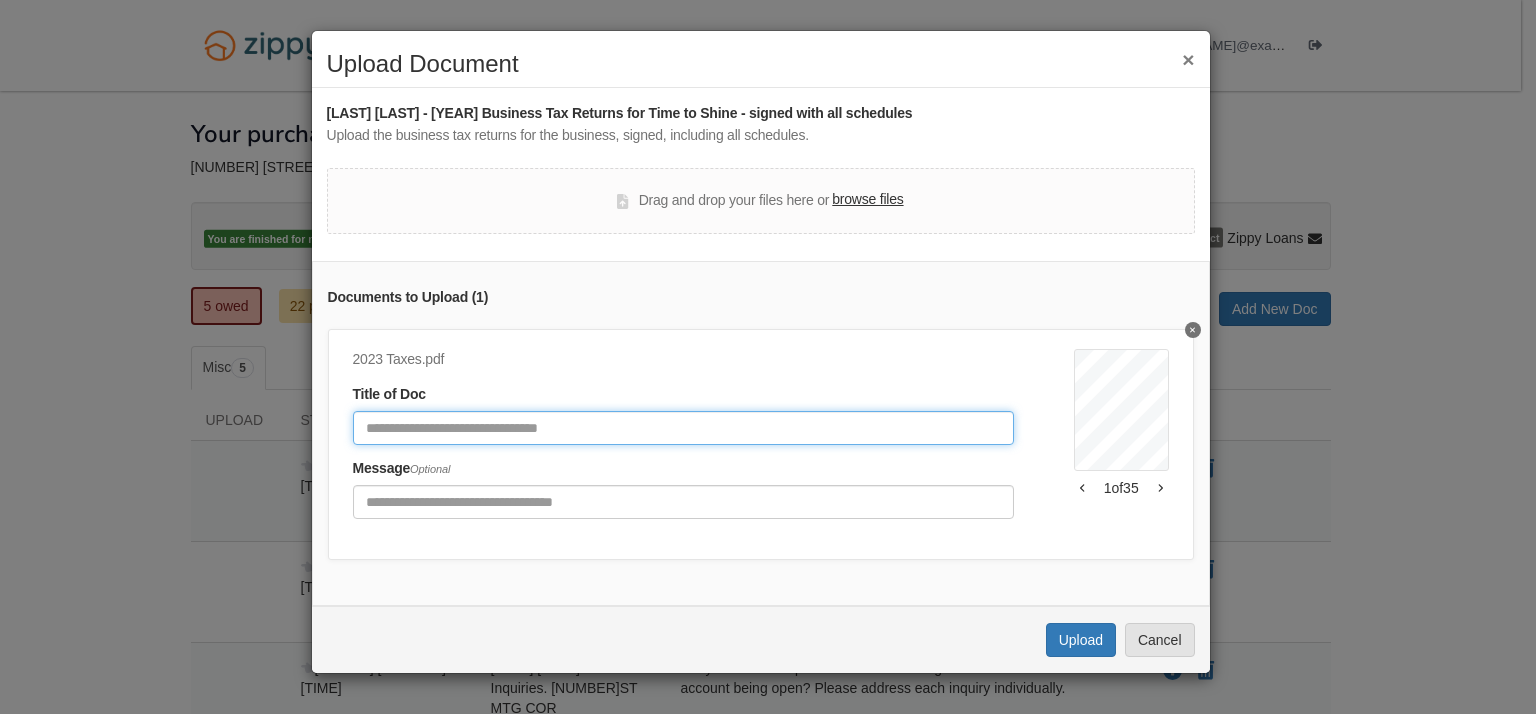 click 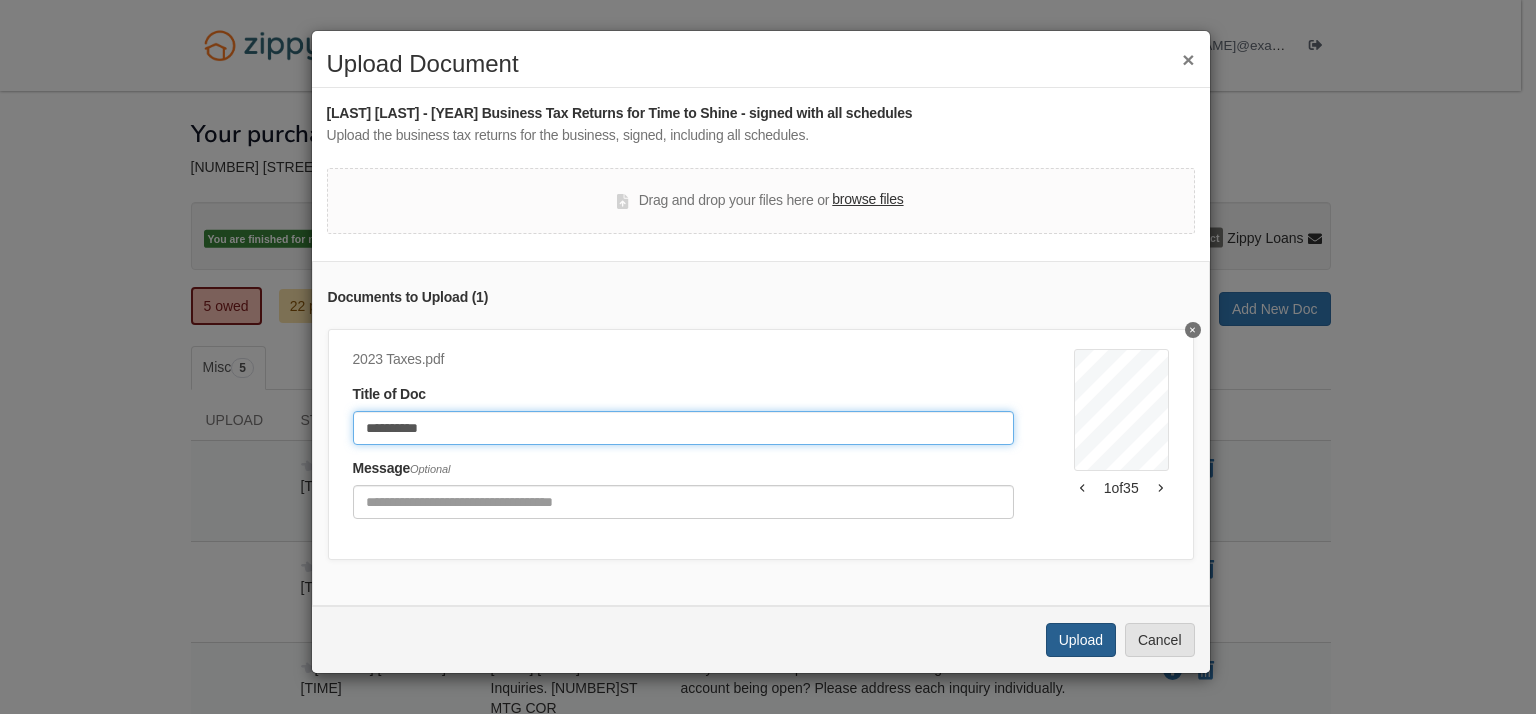 type on "**********" 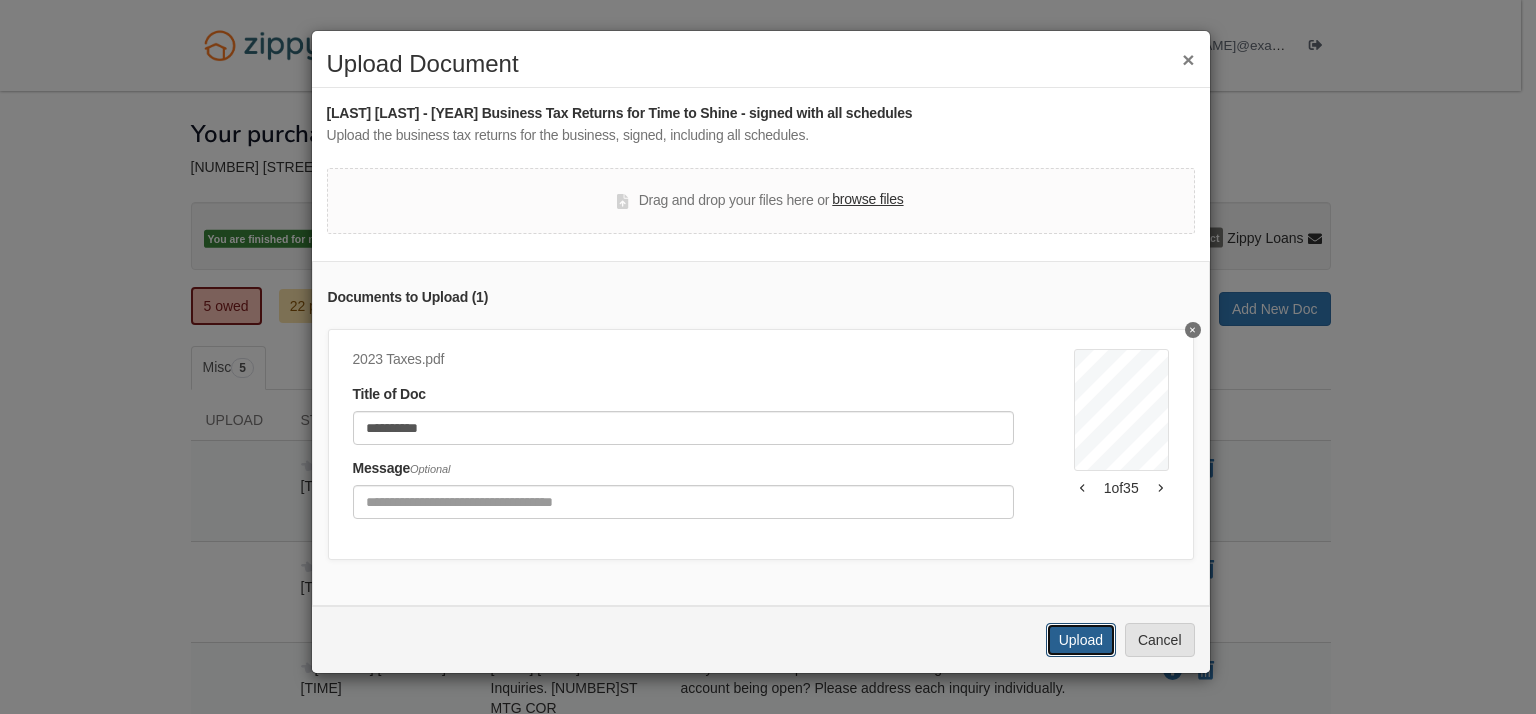 click on "Upload" at bounding box center (1081, 640) 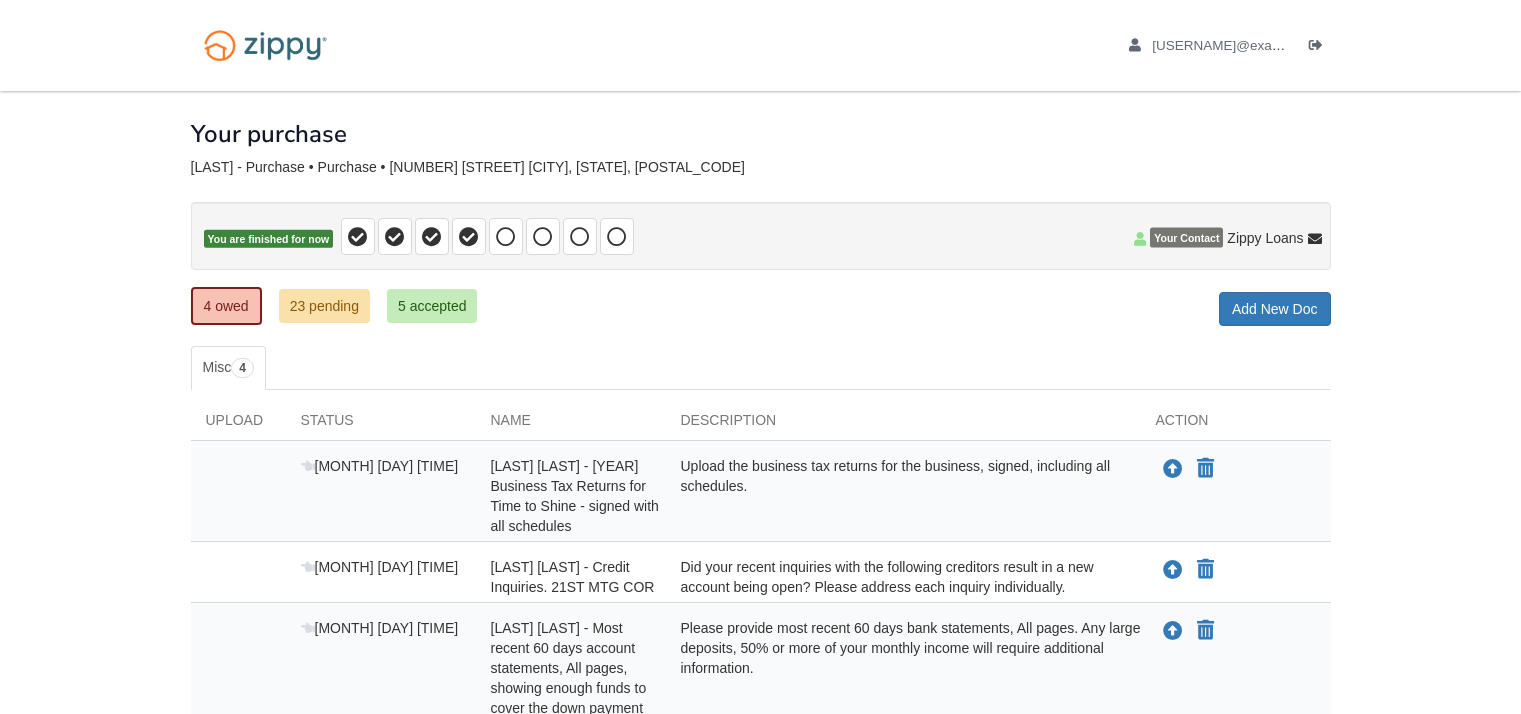 scroll, scrollTop: 0, scrollLeft: 0, axis: both 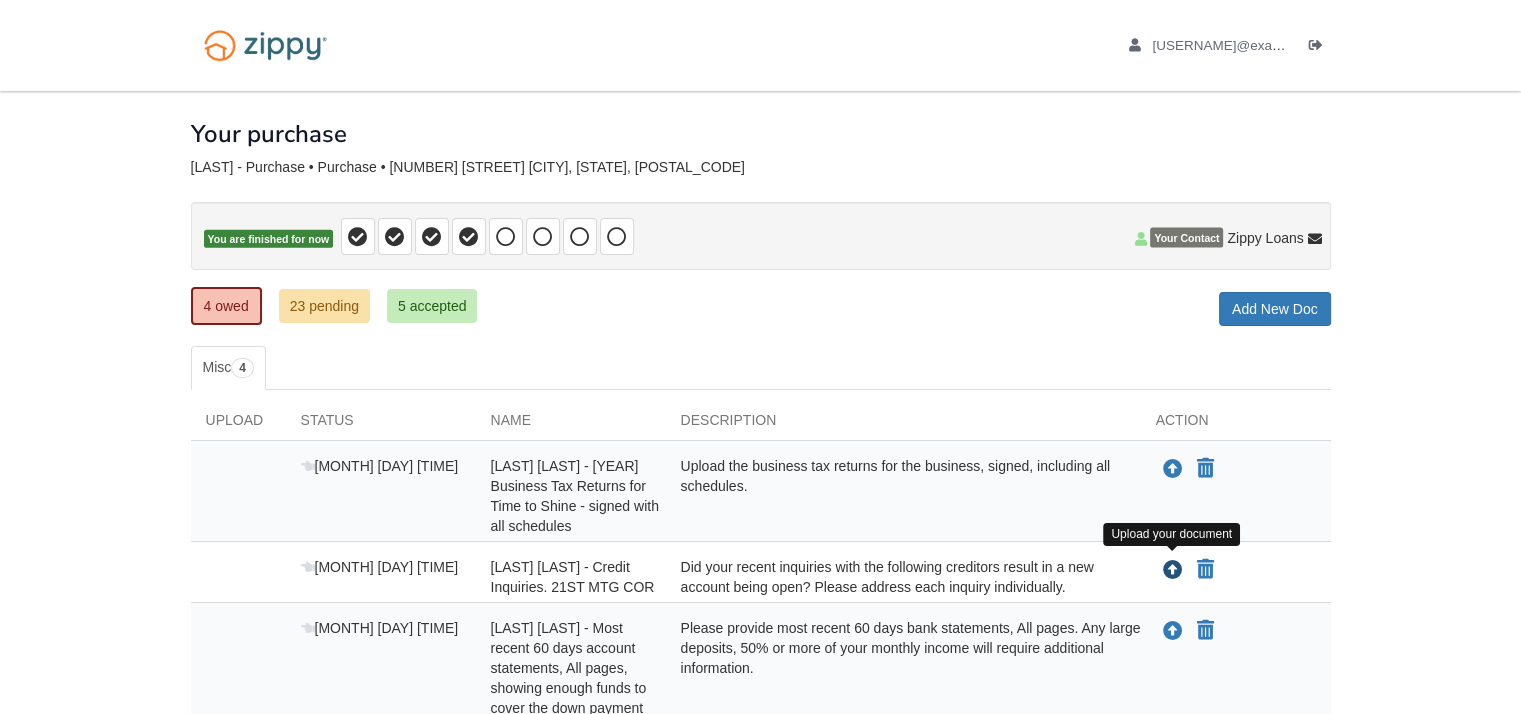 click at bounding box center [1173, 571] 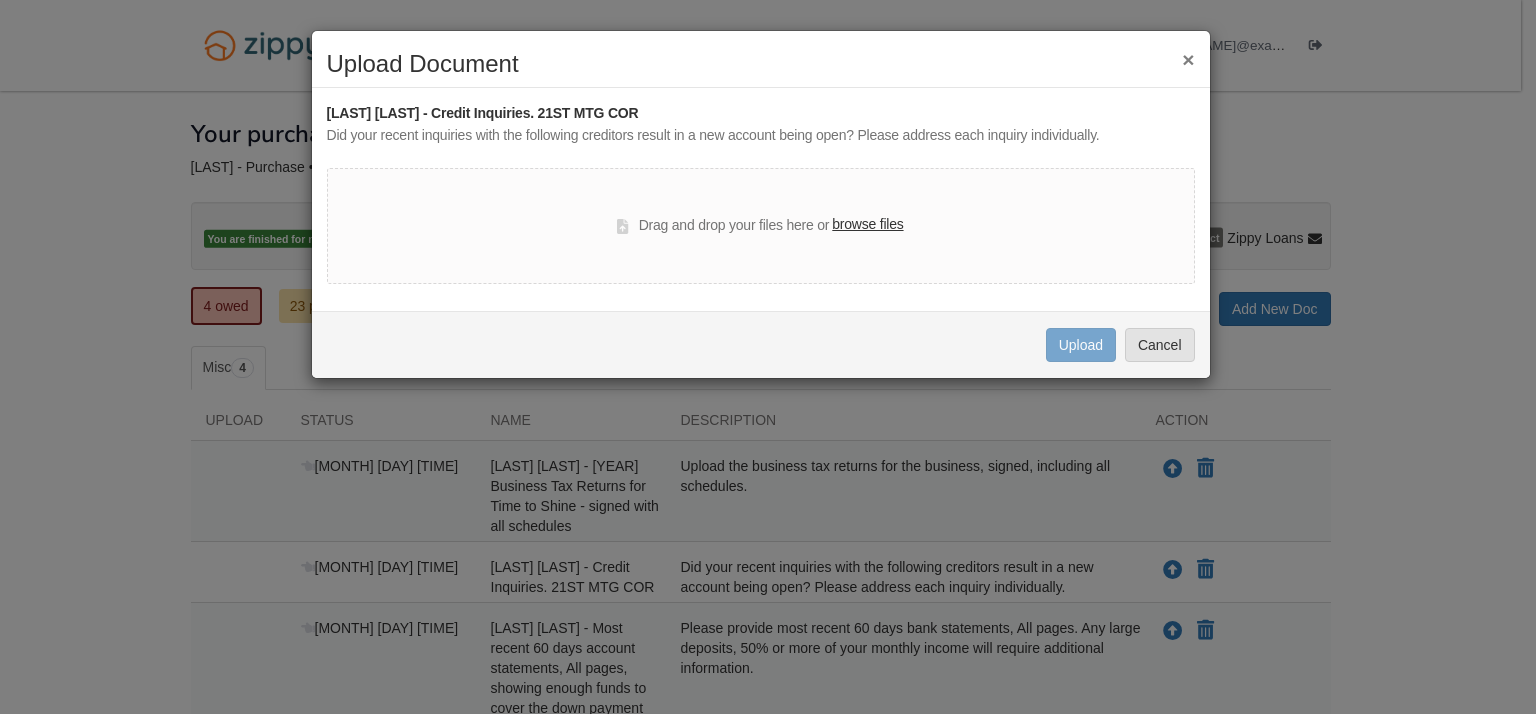 click on "×" at bounding box center (1188, 59) 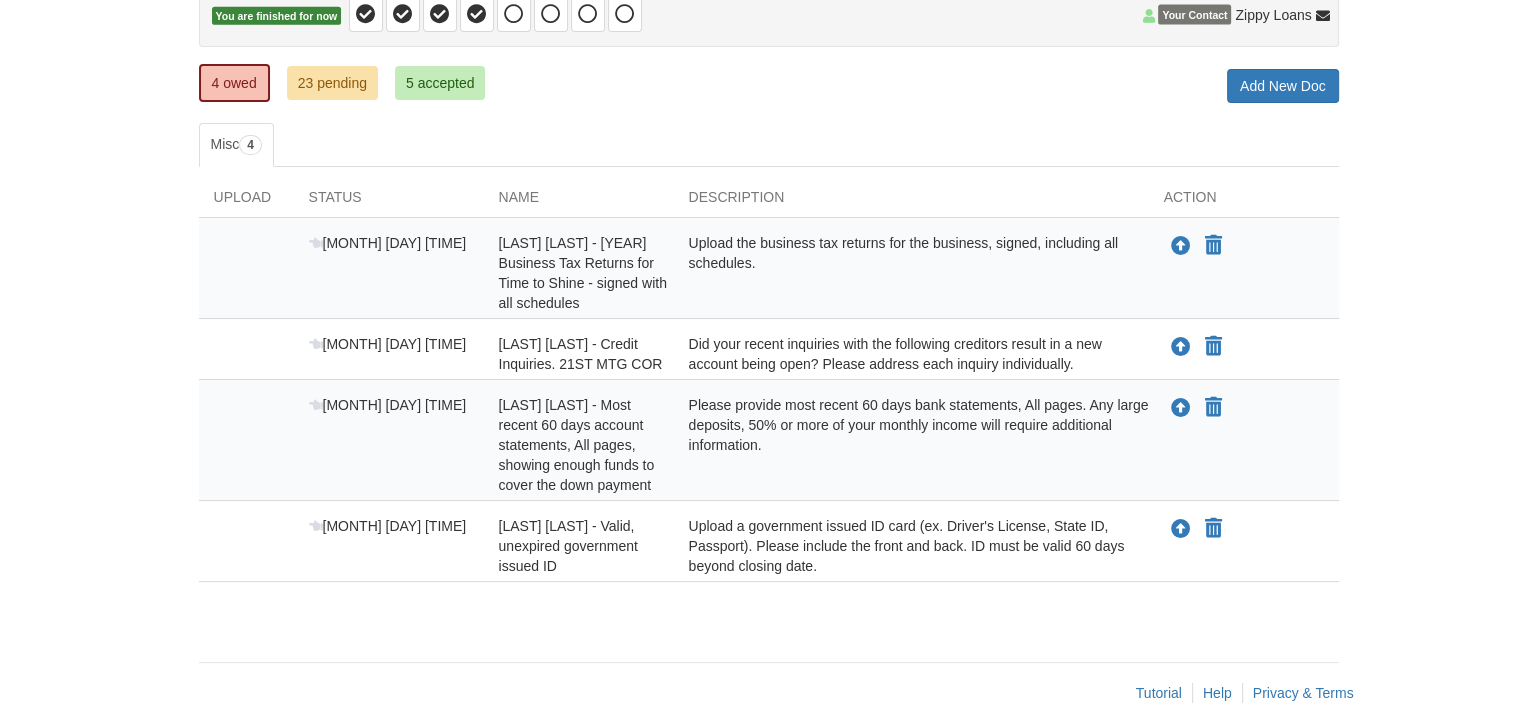scroll, scrollTop: 225, scrollLeft: 0, axis: vertical 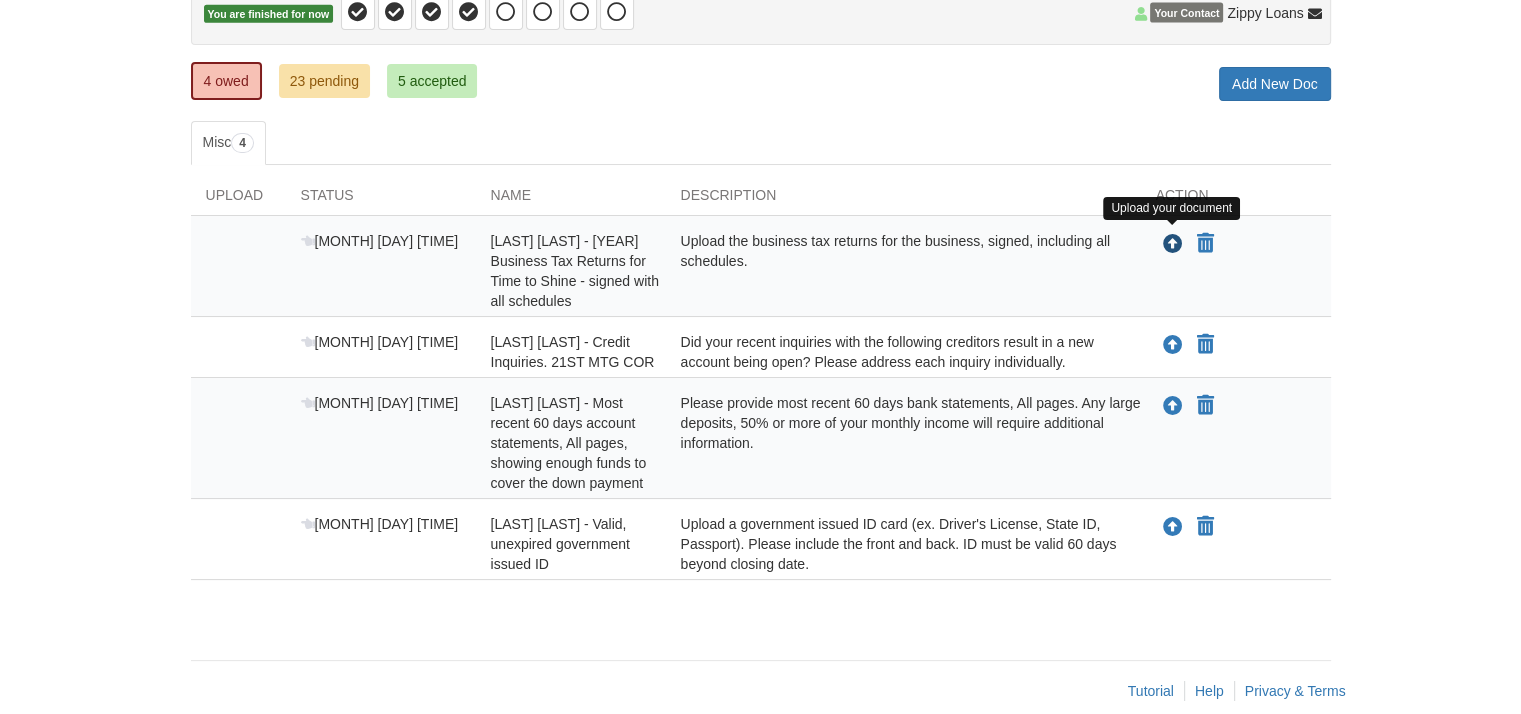 click at bounding box center (1173, 245) 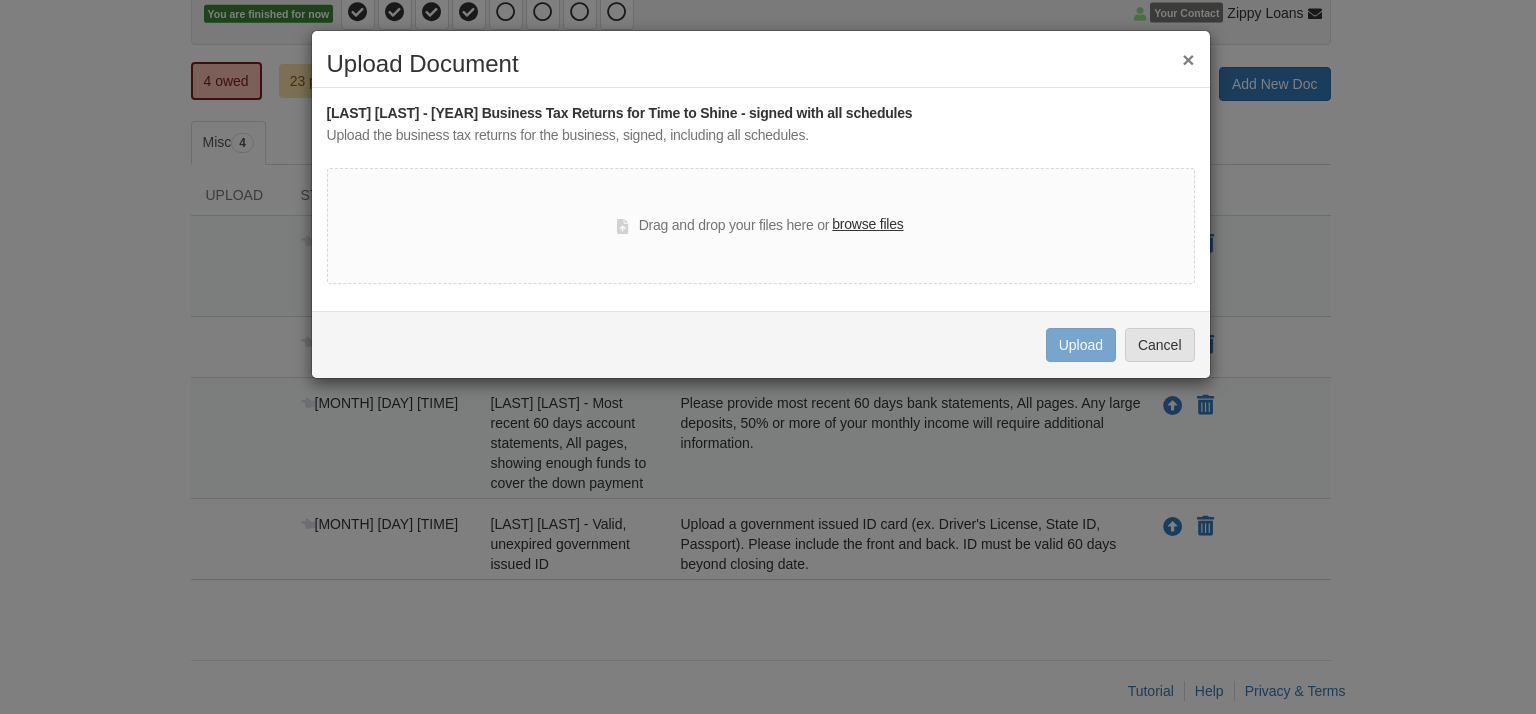 click on "browse files" at bounding box center [867, 225] 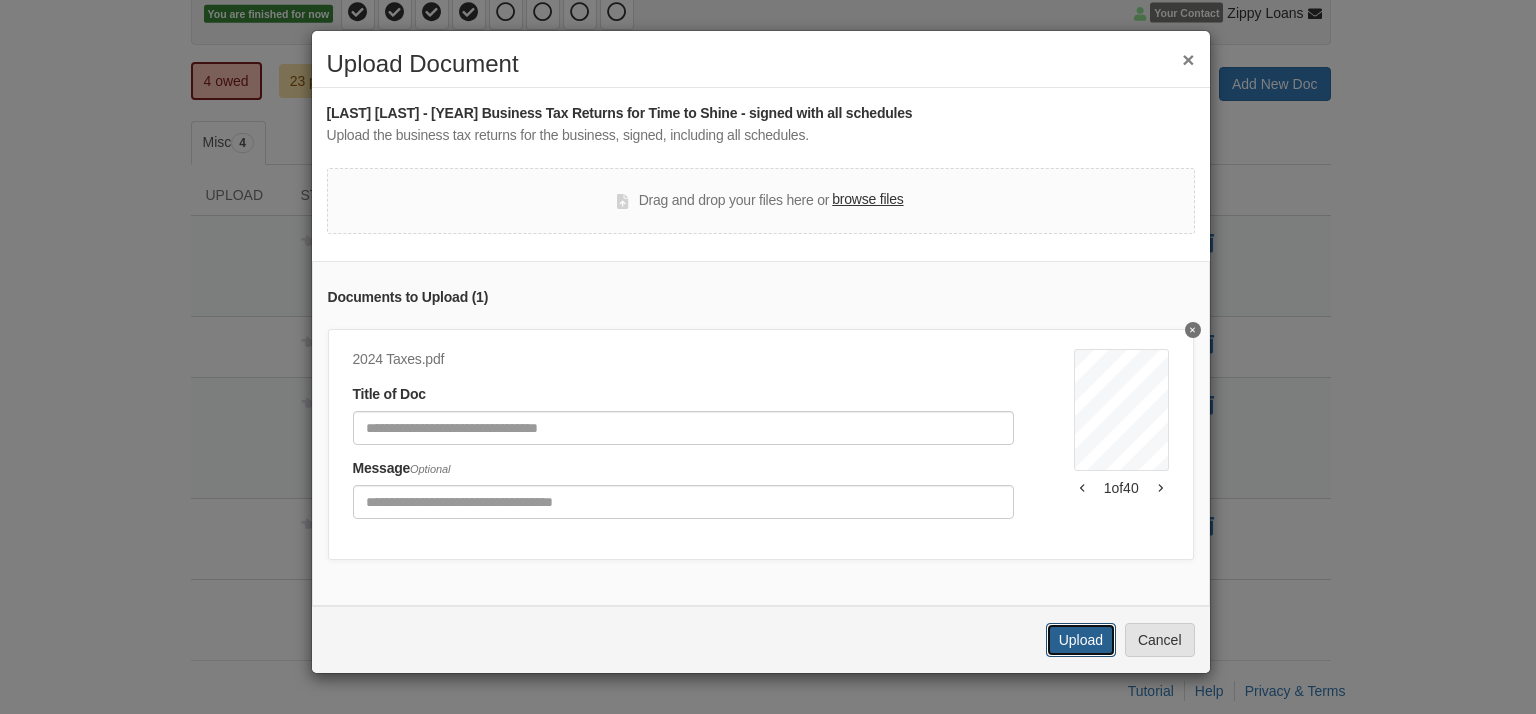 click on "Upload" at bounding box center [1081, 640] 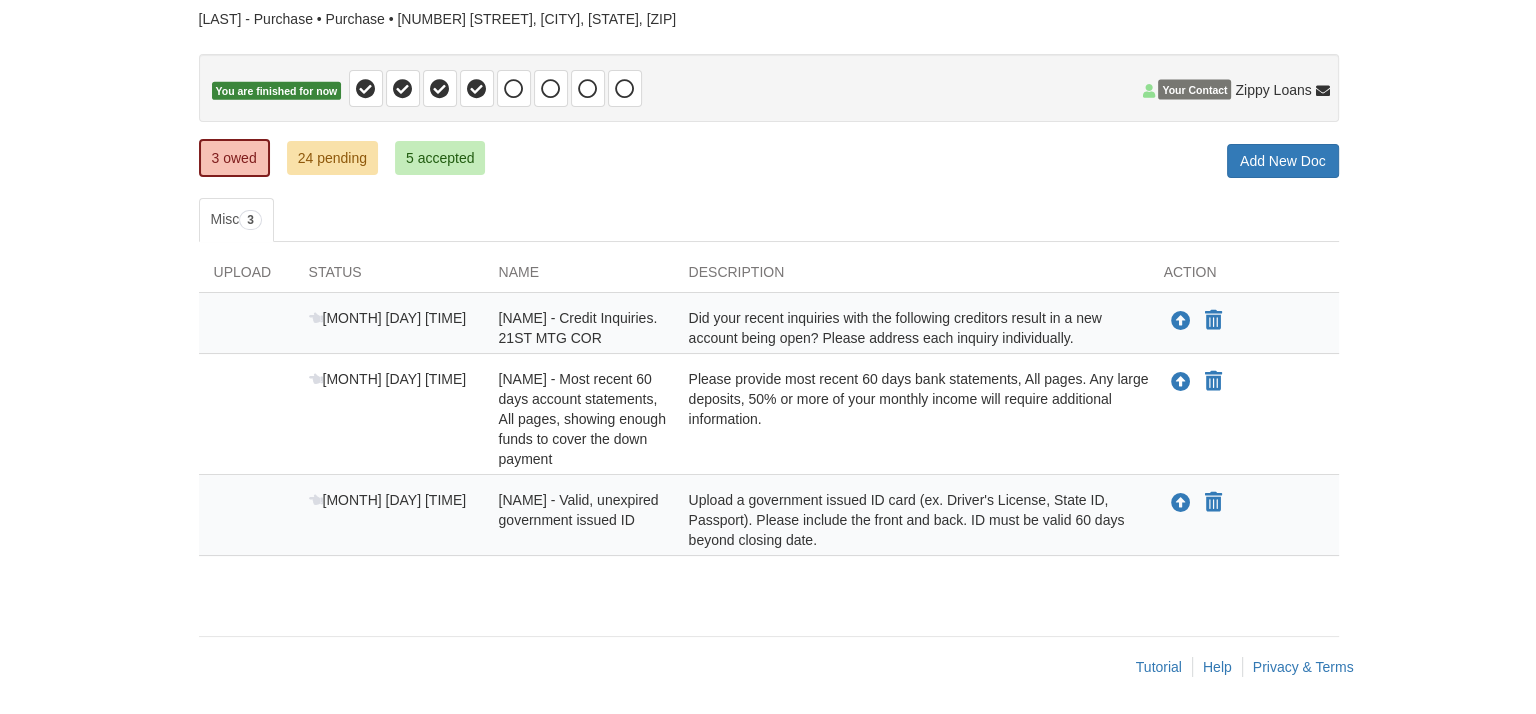 scroll, scrollTop: 148, scrollLeft: 0, axis: vertical 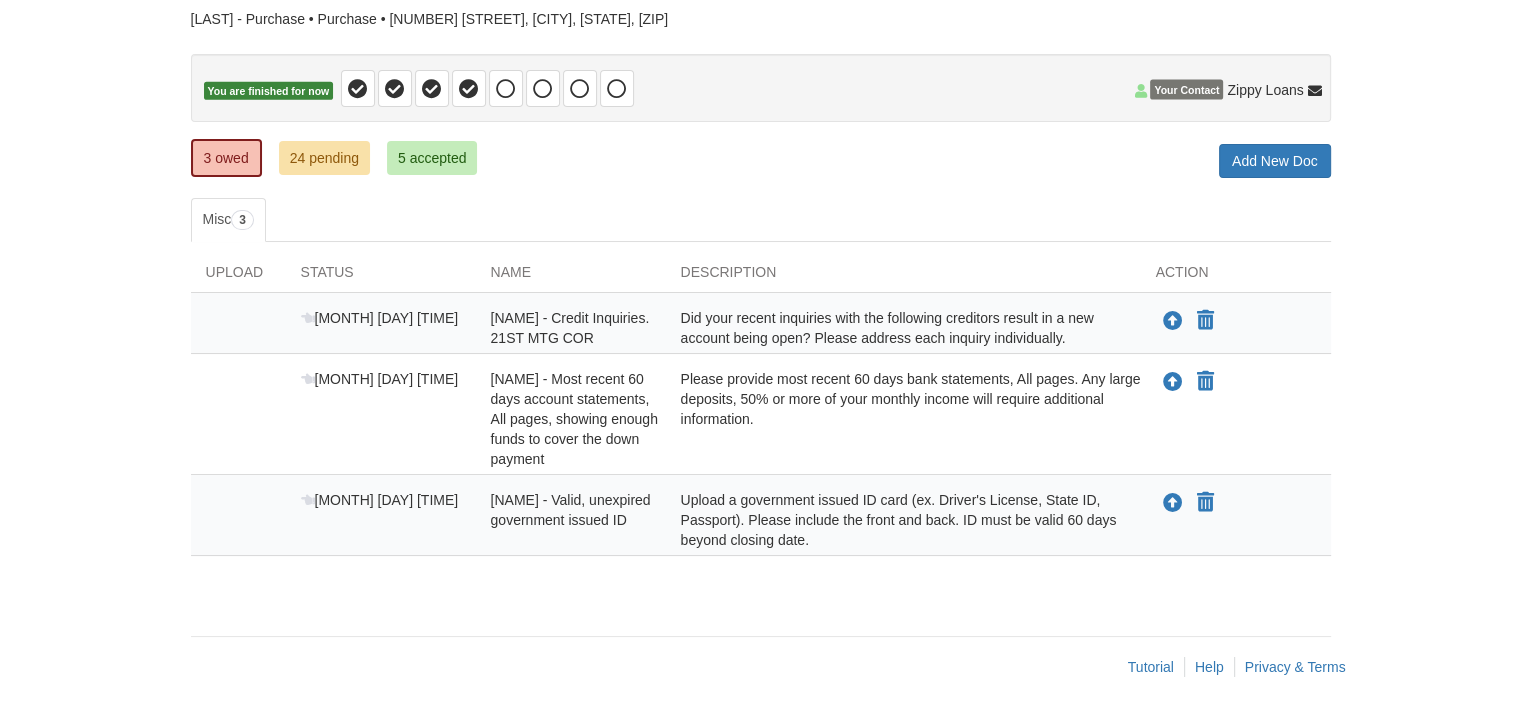 drag, startPoint x: 592, startPoint y: 408, endPoint x: 753, endPoint y: 408, distance: 161 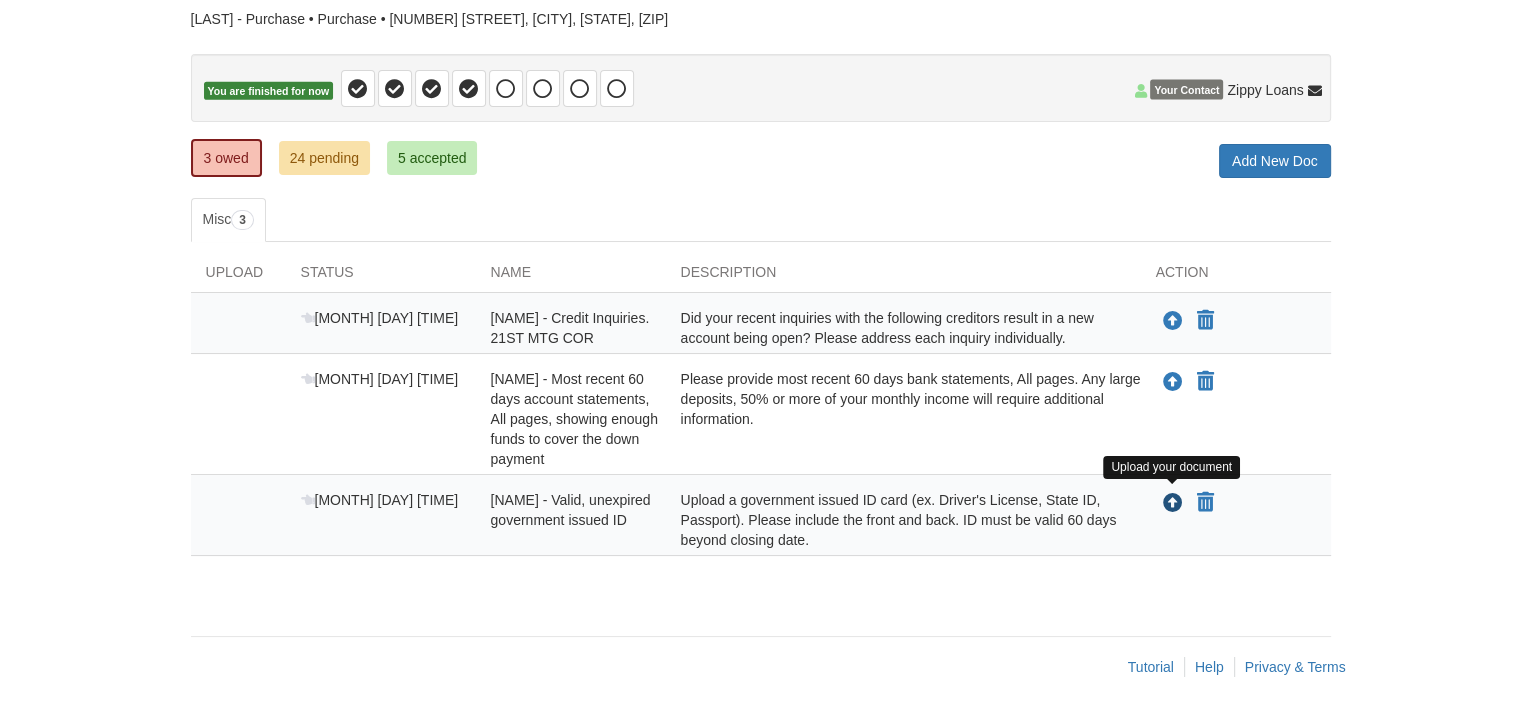 click at bounding box center [1173, 504] 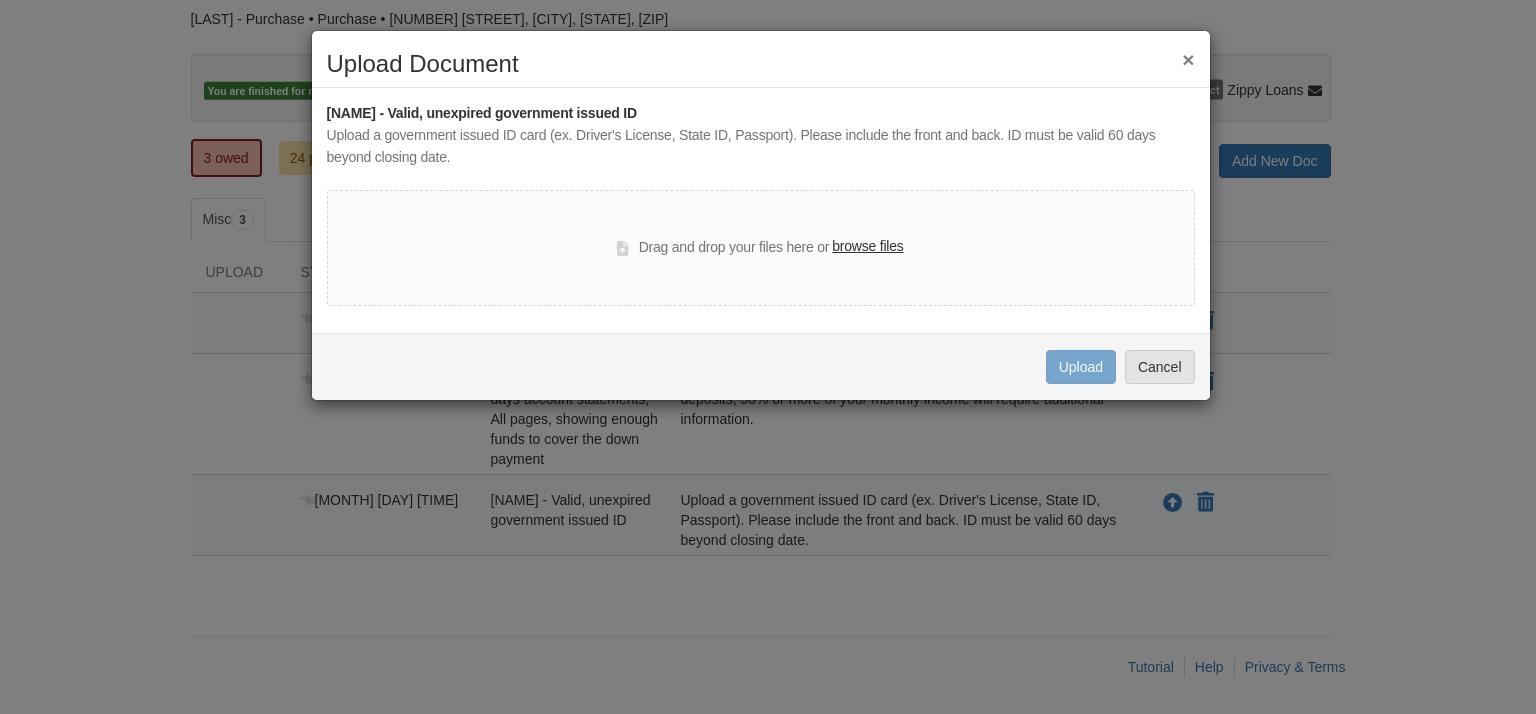 click on "browse files" at bounding box center [867, 247] 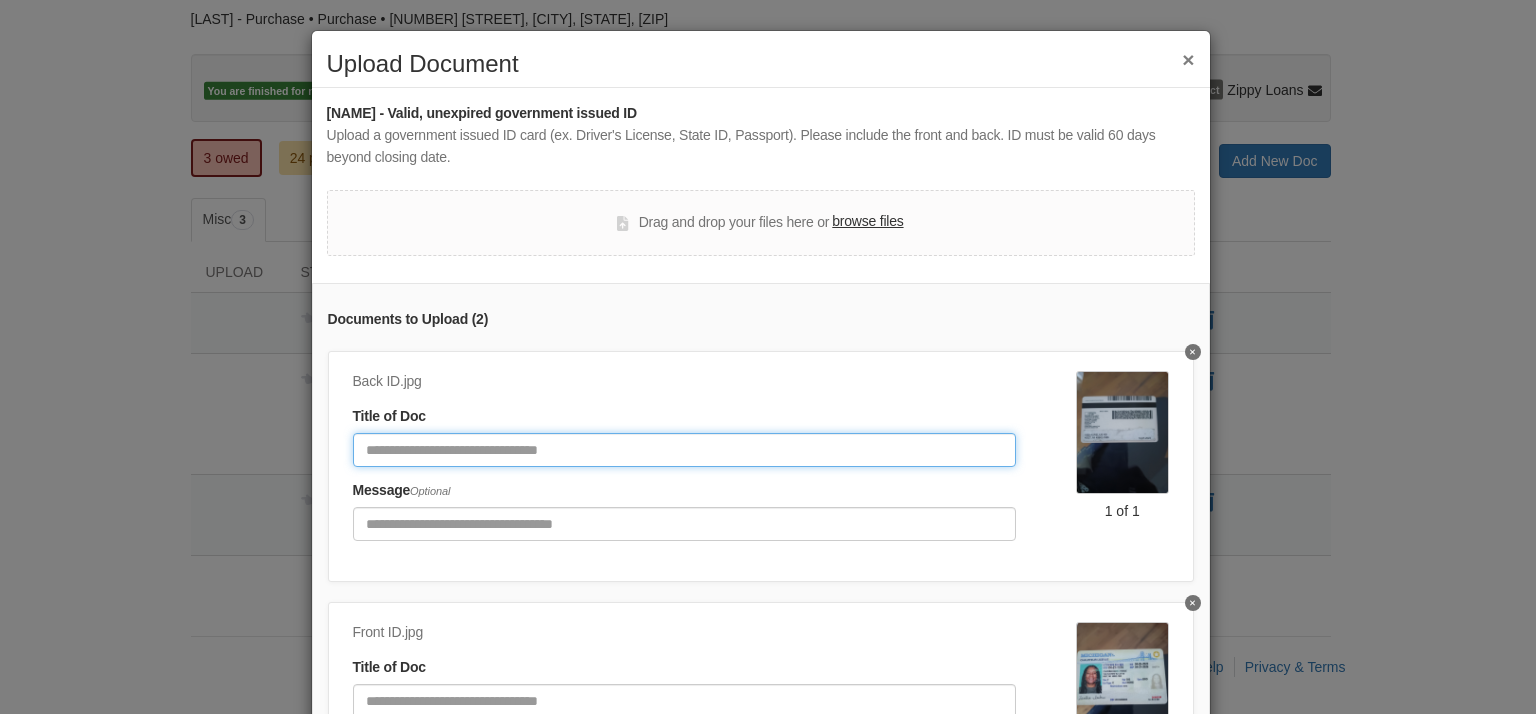 click 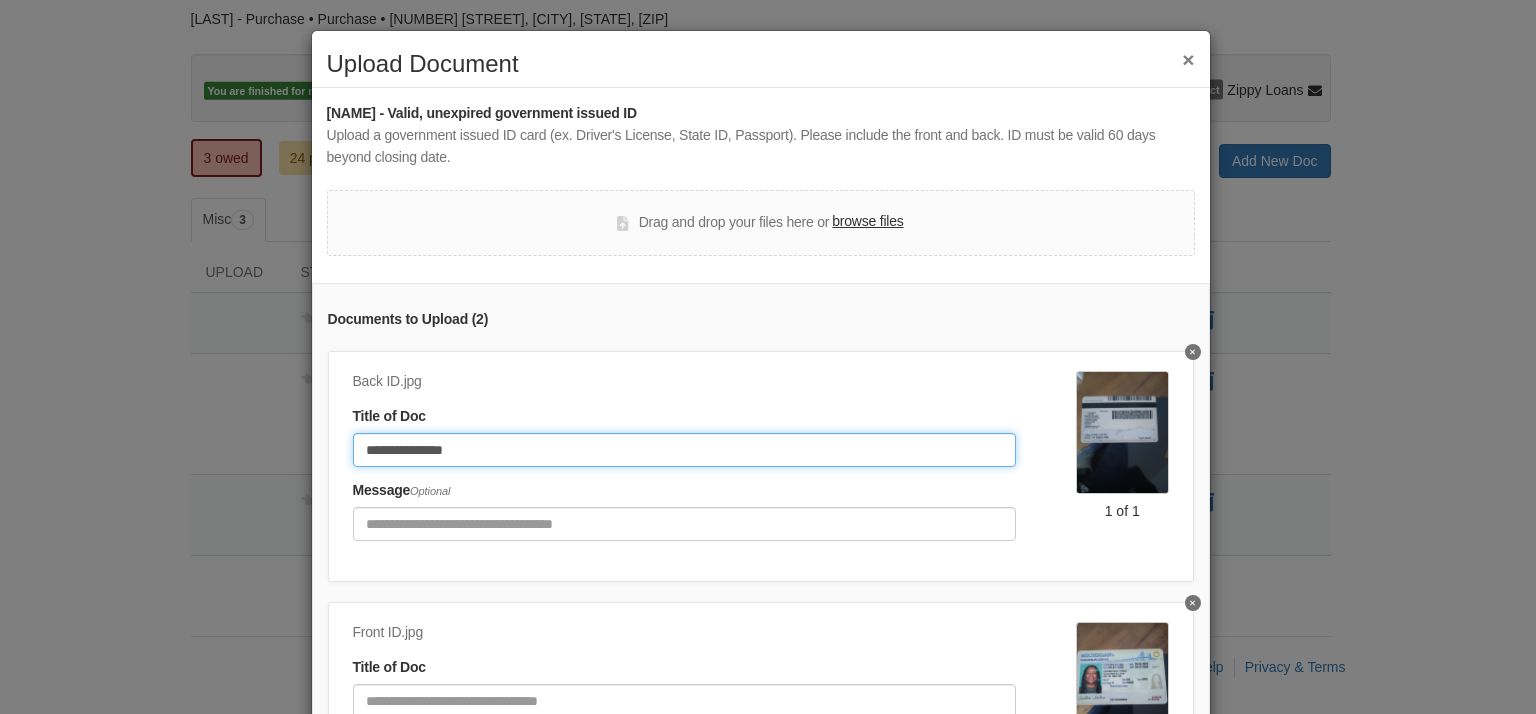 type on "**********" 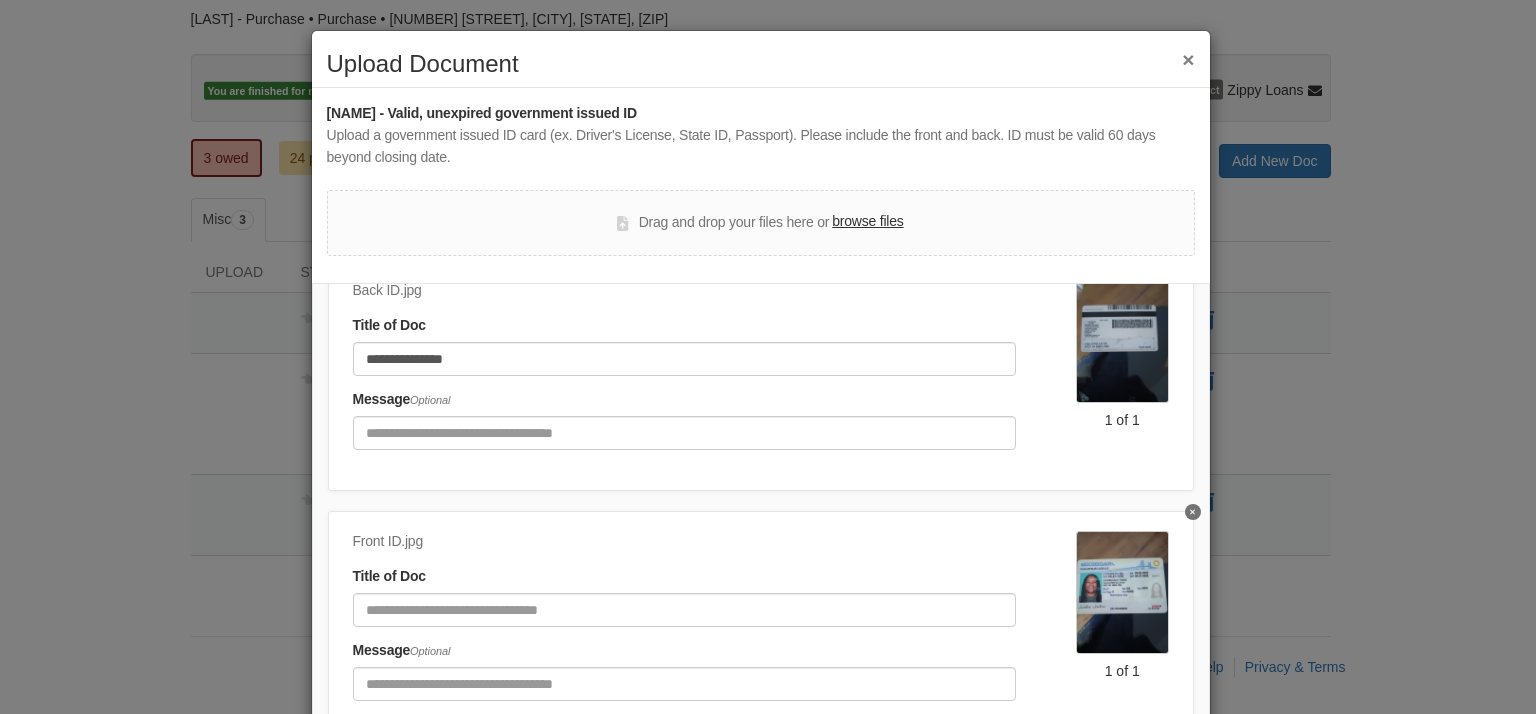 scroll, scrollTop: 109, scrollLeft: 0, axis: vertical 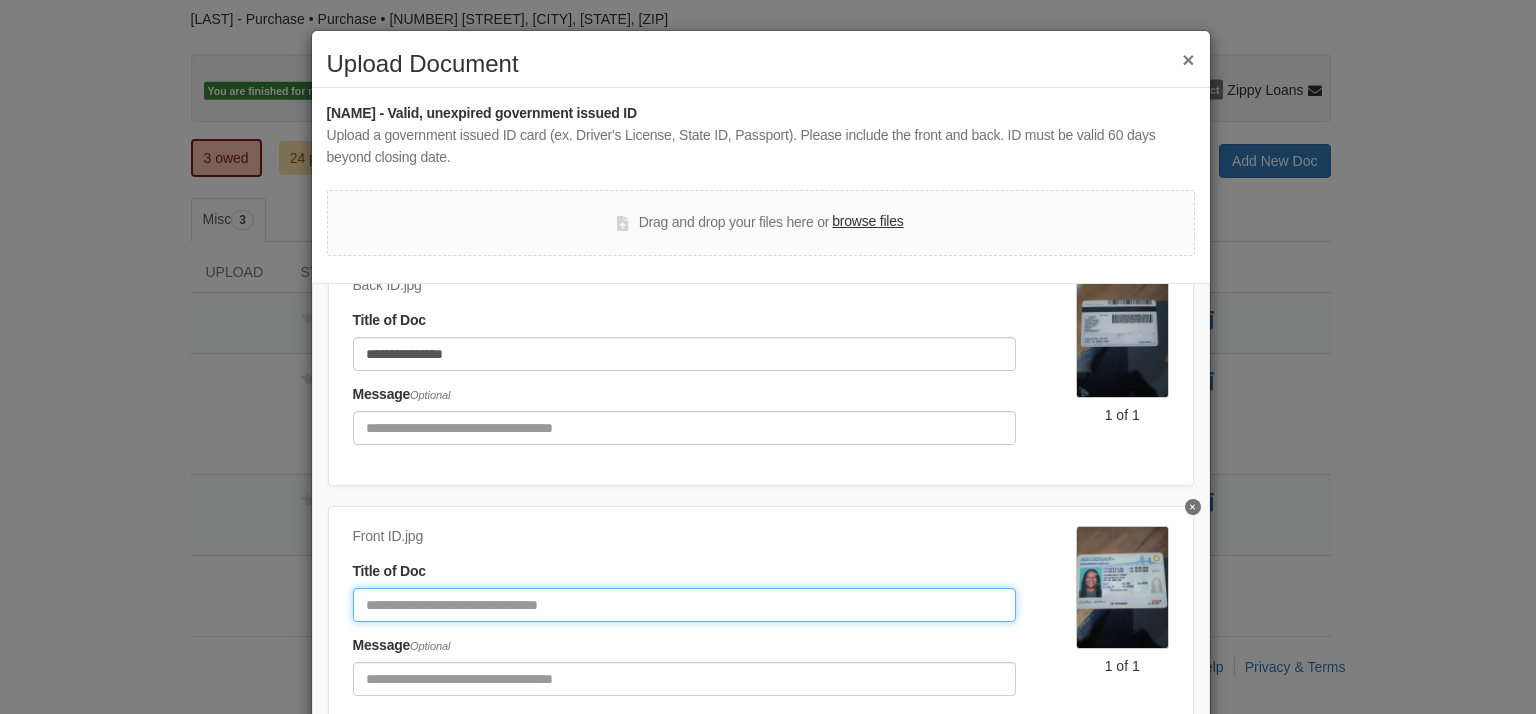 click 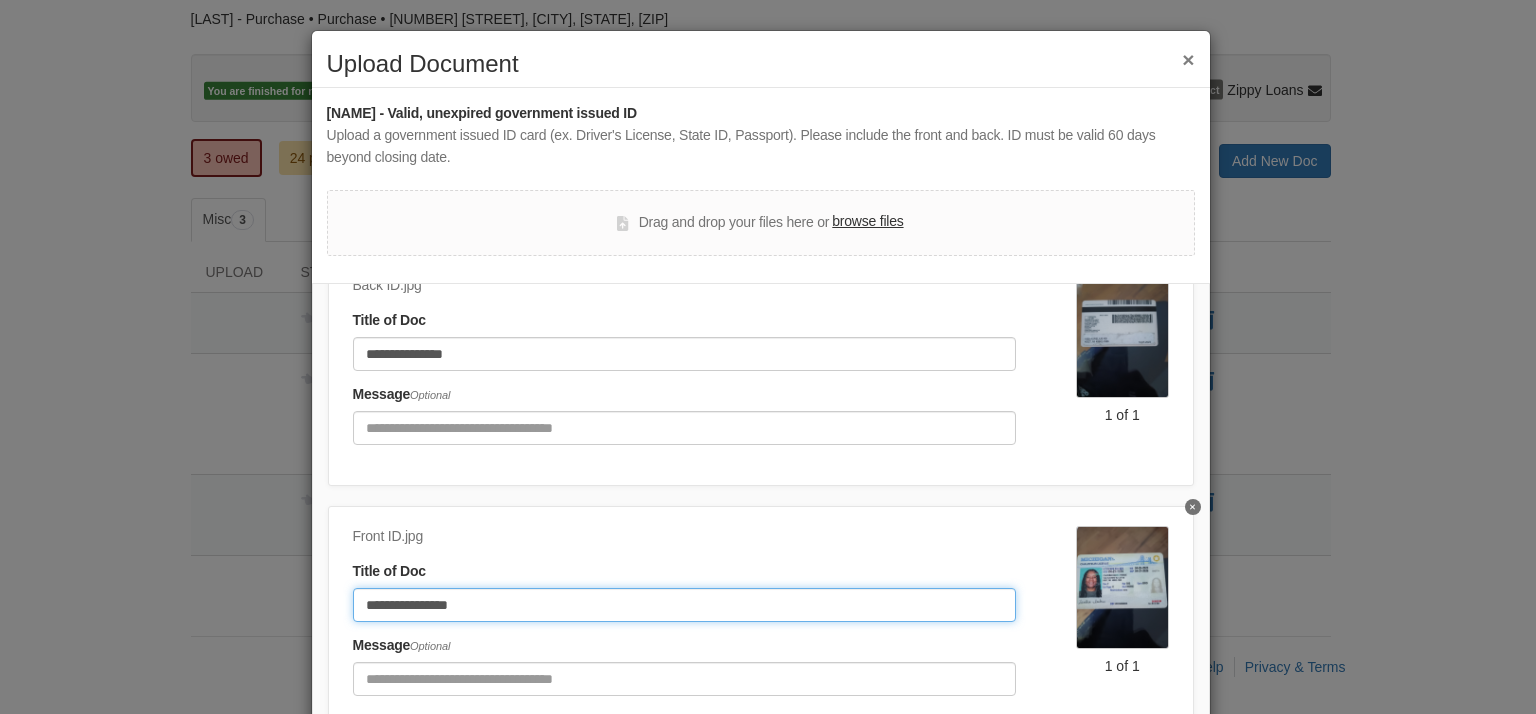 type on "**********" 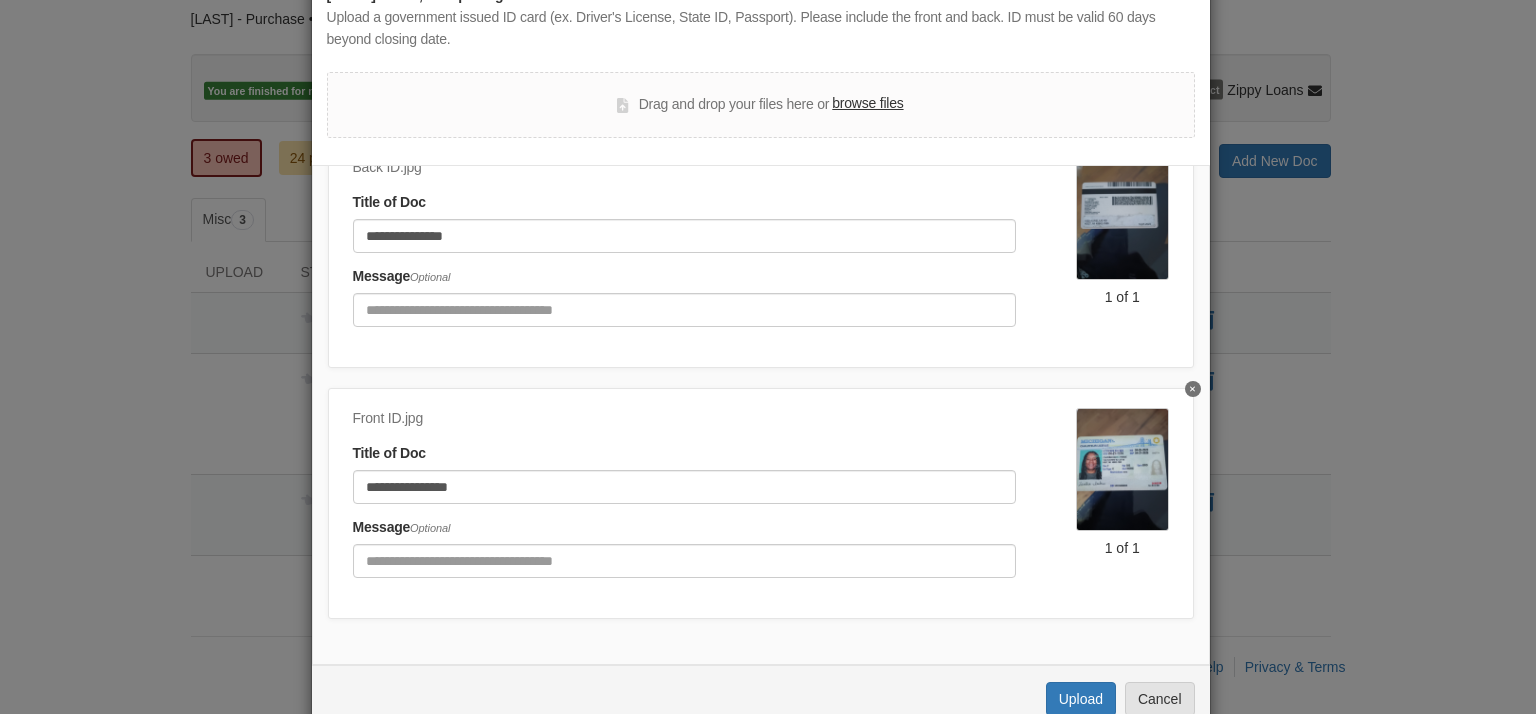 scroll, scrollTop: 166, scrollLeft: 0, axis: vertical 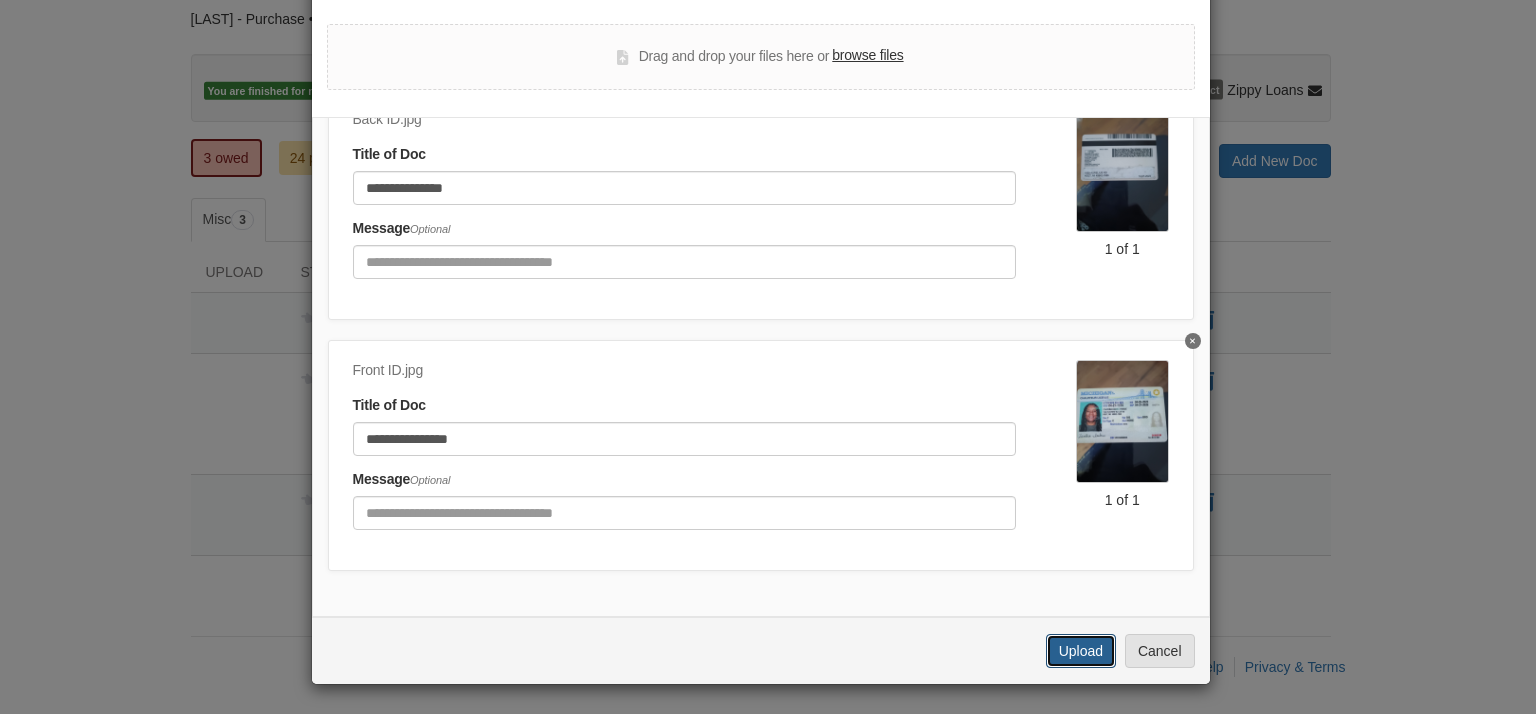 click on "Upload" at bounding box center (1081, 651) 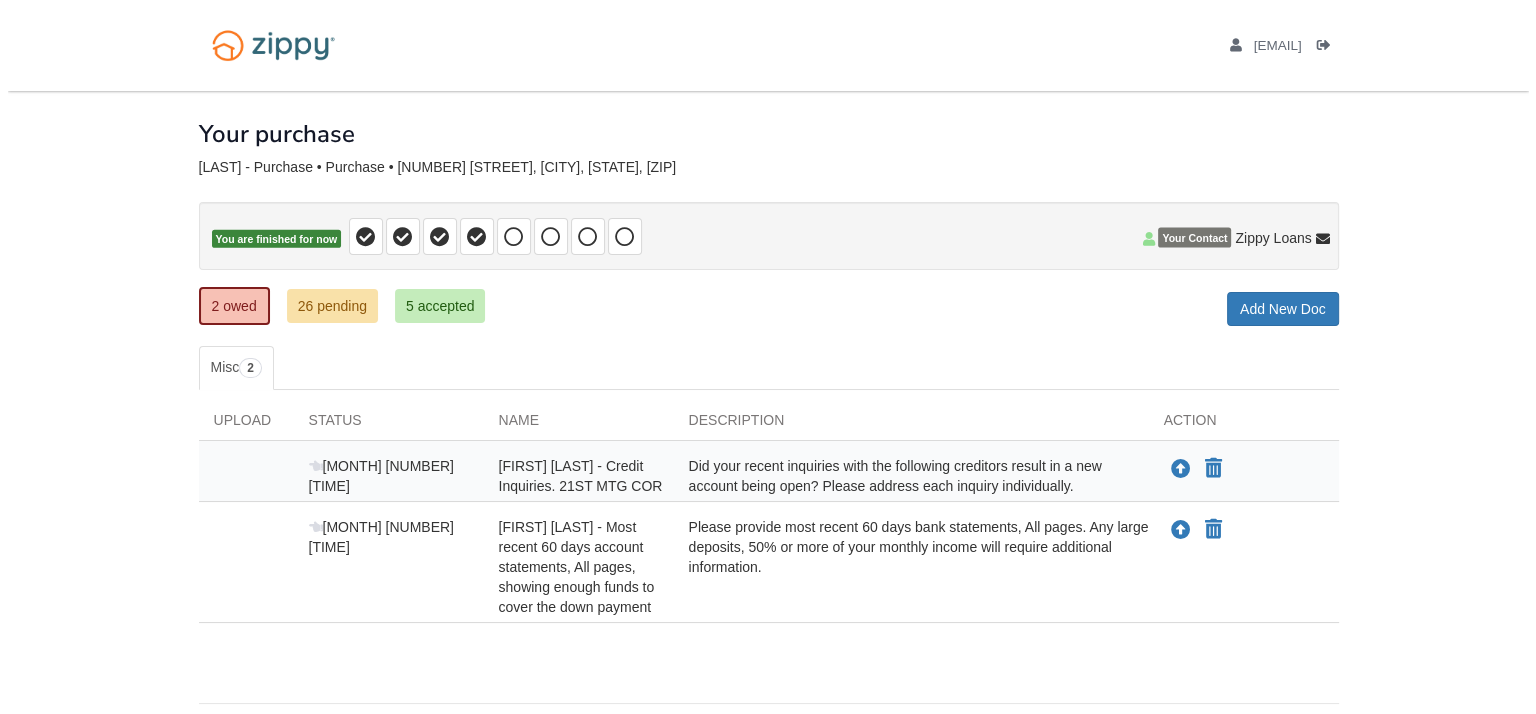 scroll, scrollTop: 67, scrollLeft: 0, axis: vertical 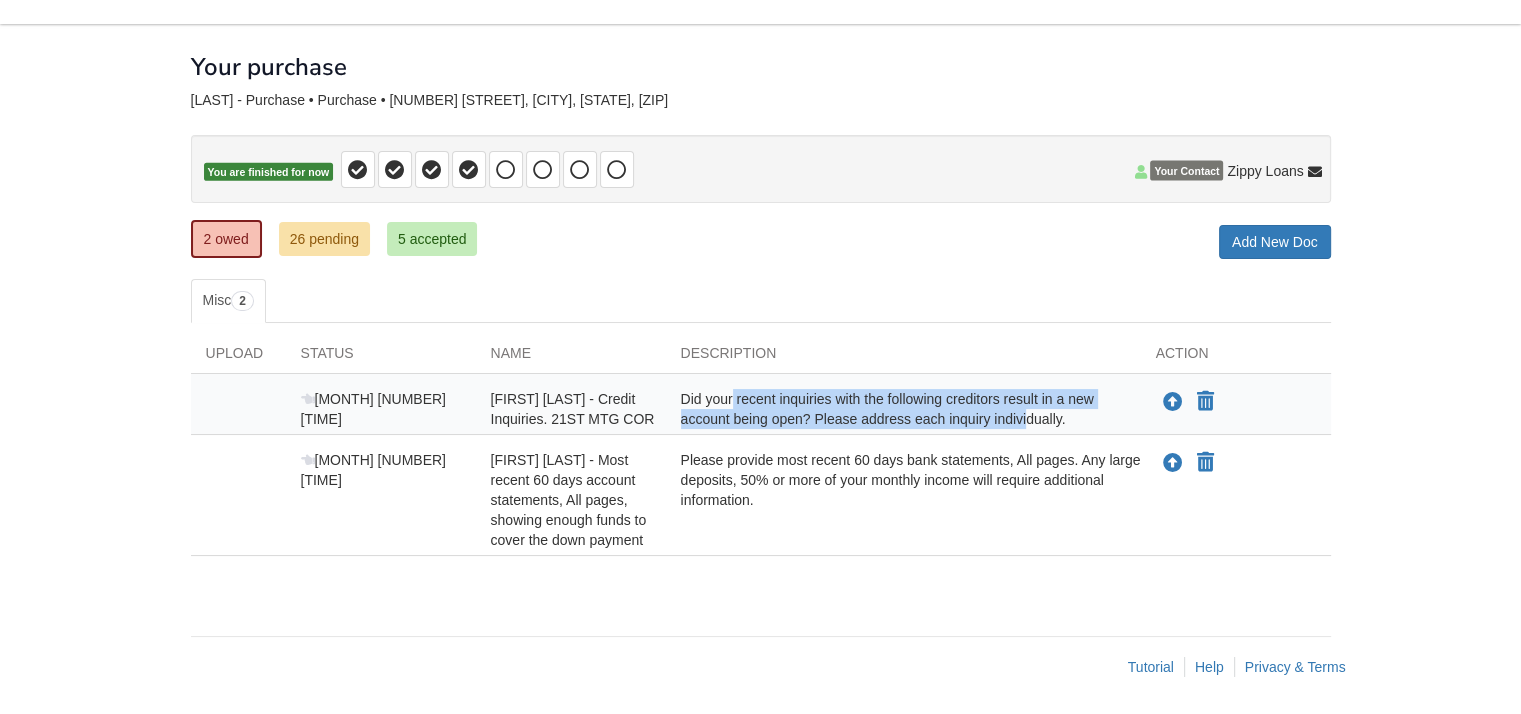 drag, startPoint x: 685, startPoint y: 390, endPoint x: 989, endPoint y: 422, distance: 305.67957 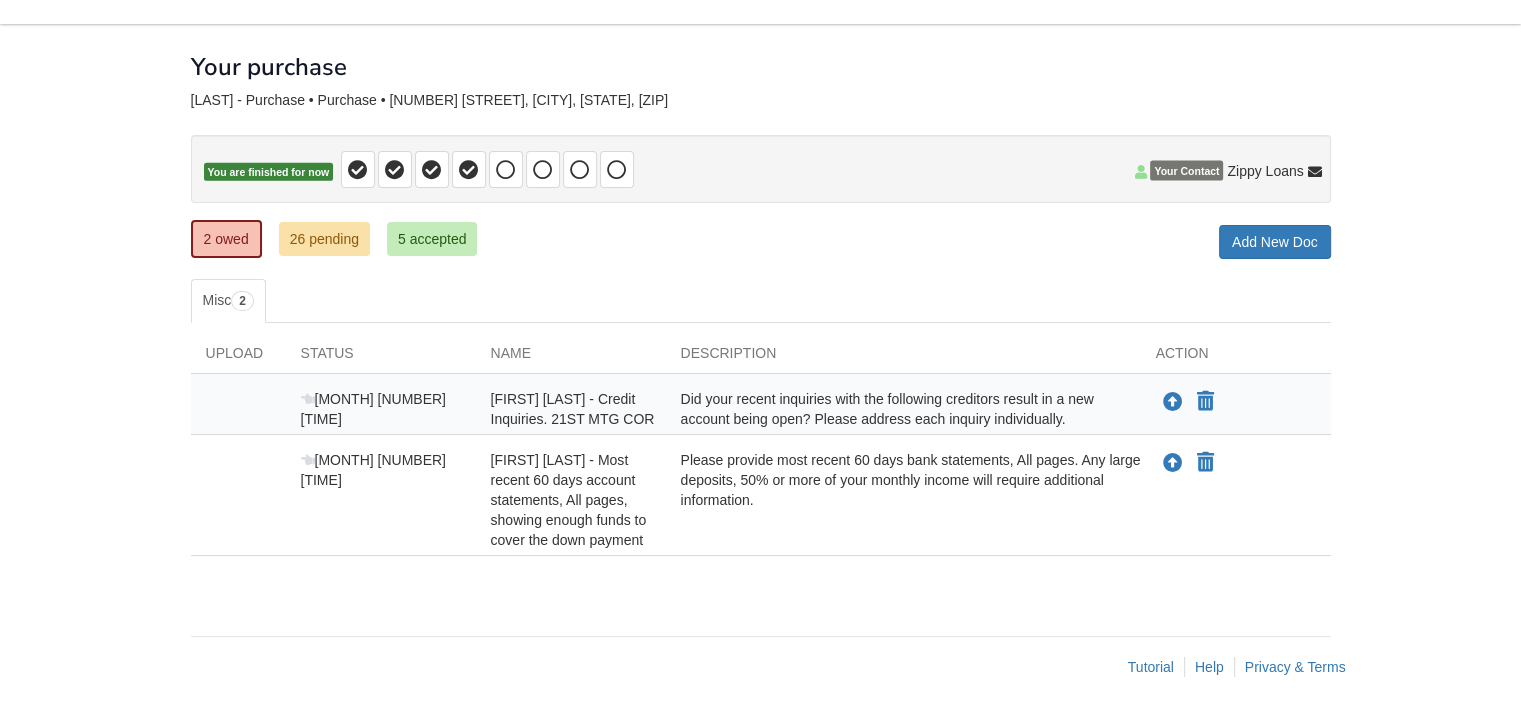 drag, startPoint x: 989, startPoint y: 422, endPoint x: 858, endPoint y: 238, distance: 225.86943 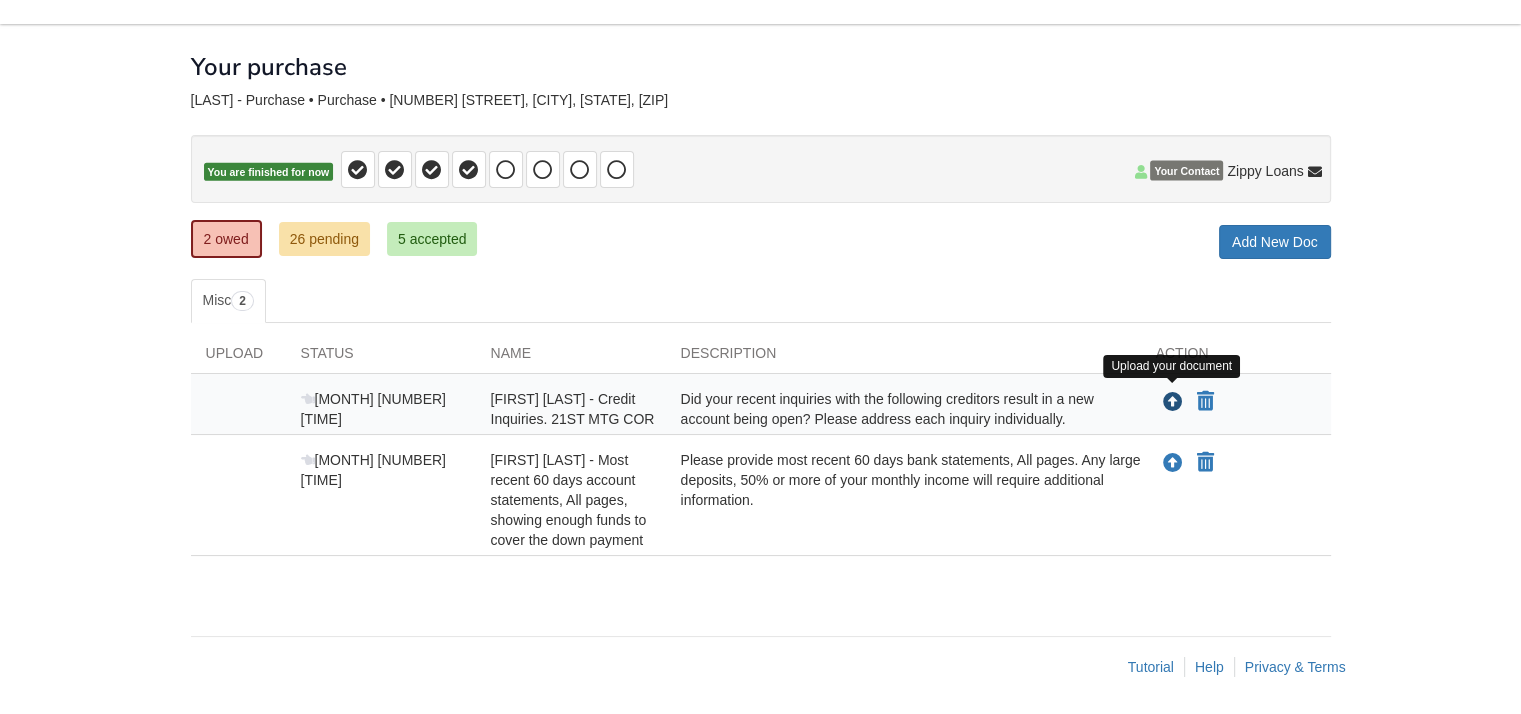 click at bounding box center (1173, 403) 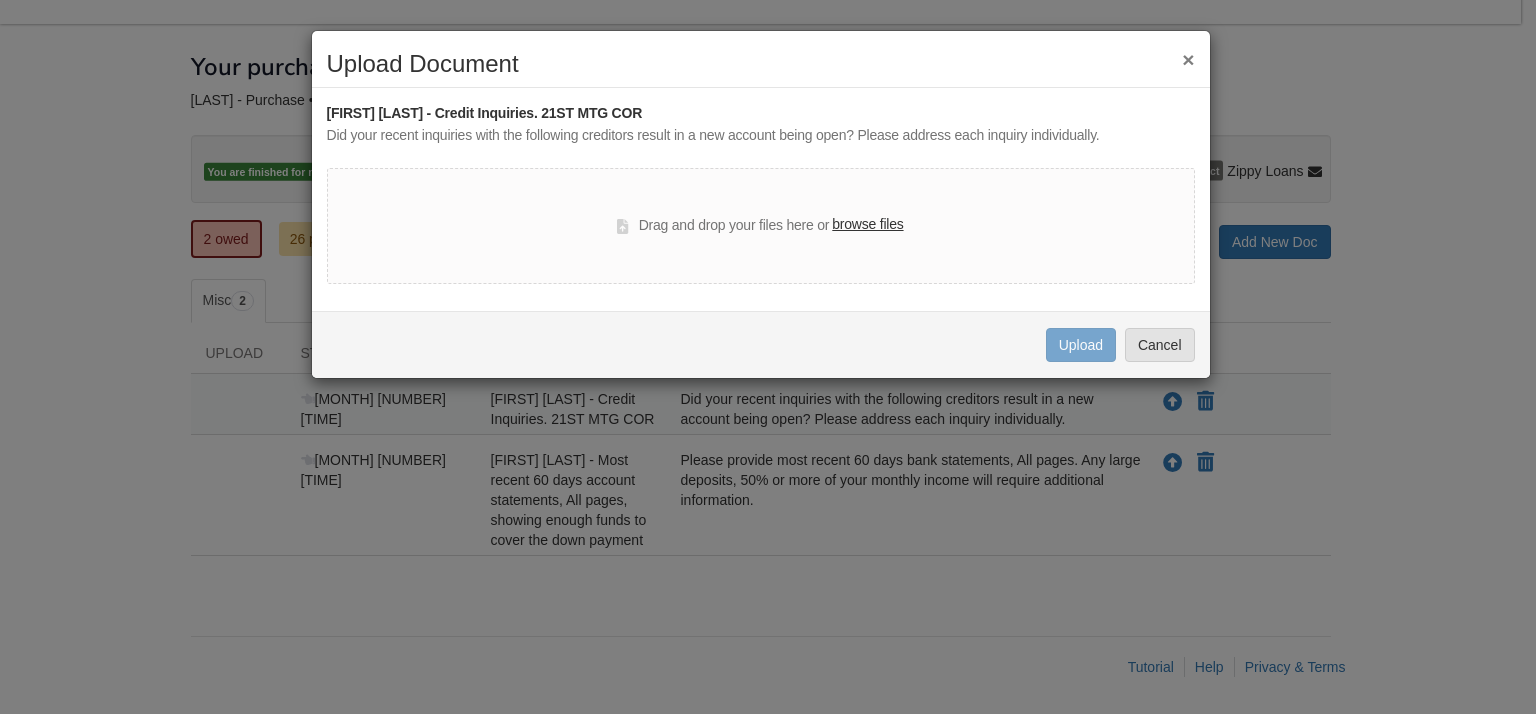 click on "browse files" at bounding box center (867, 225) 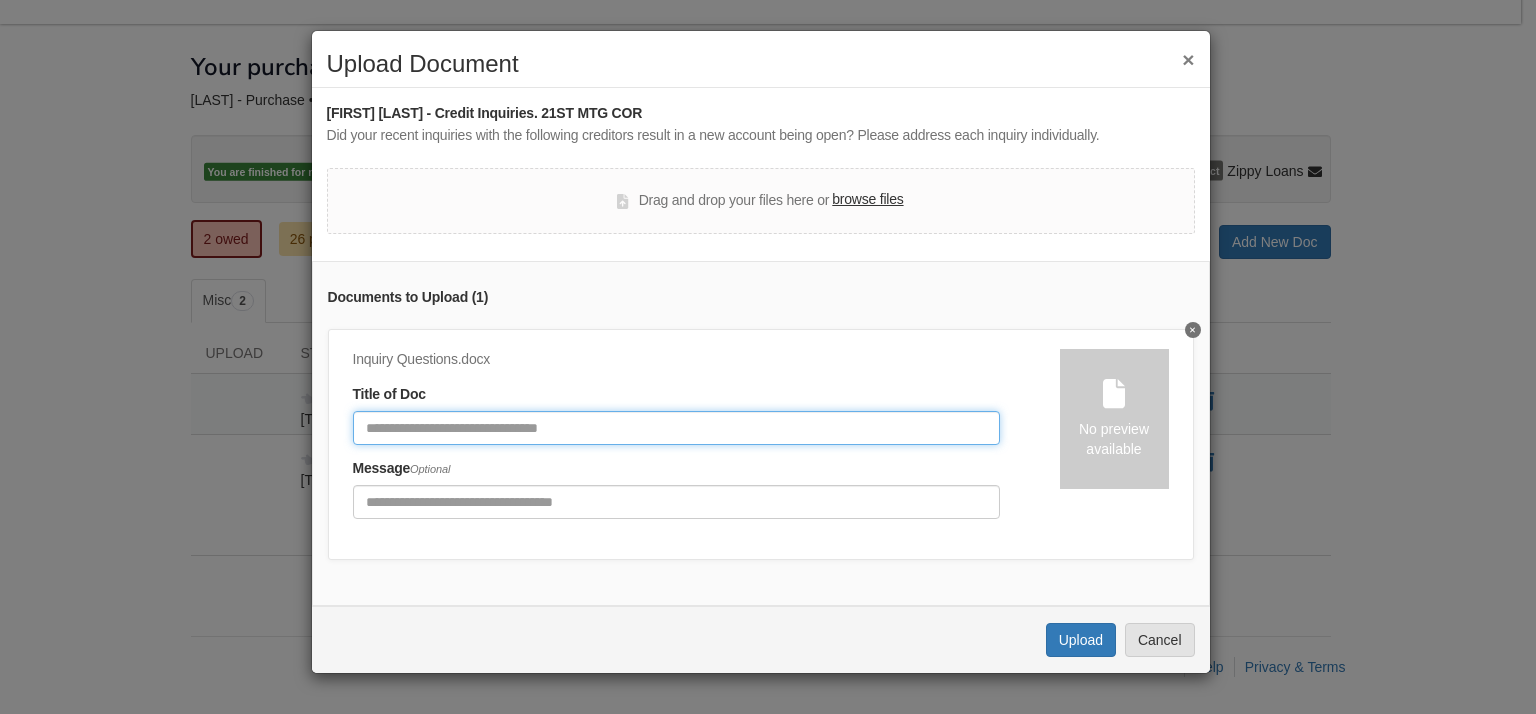 click 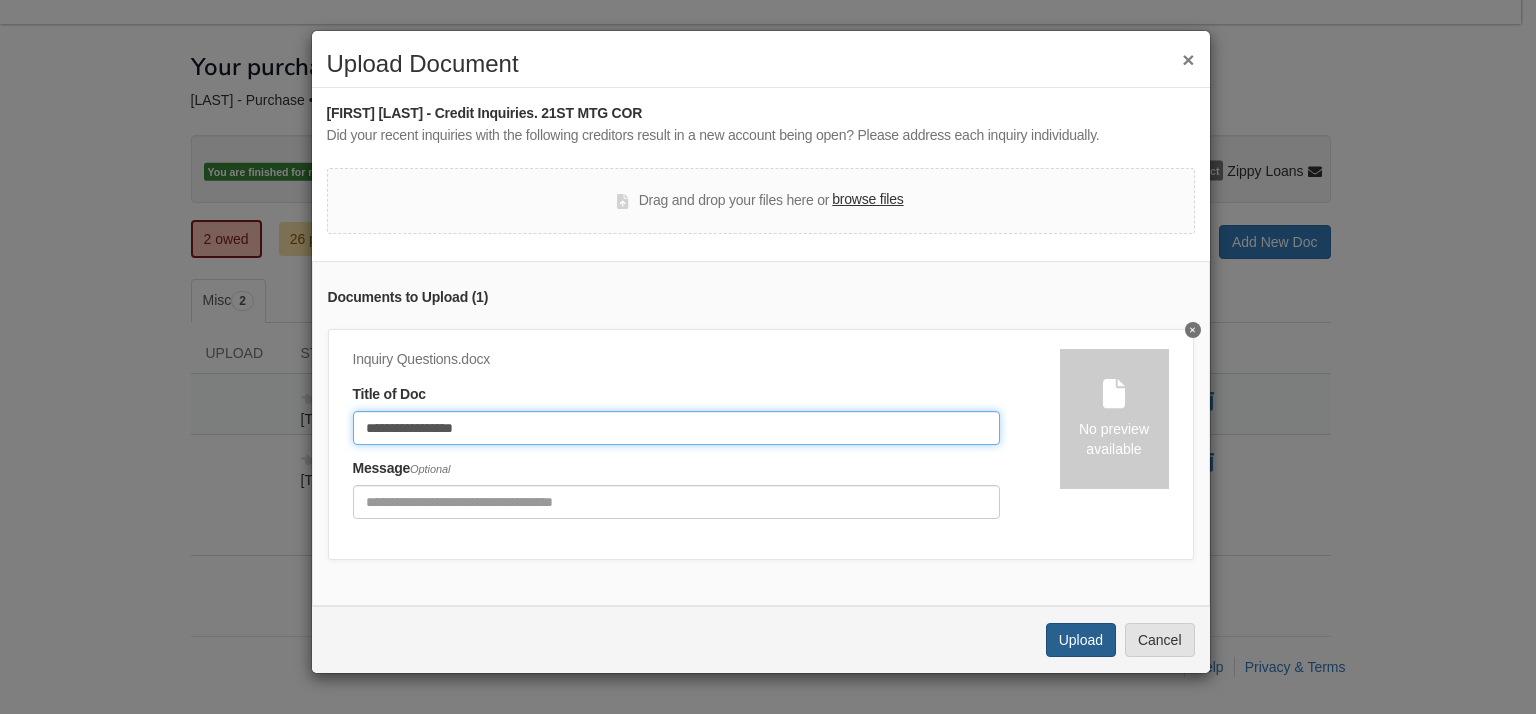 type on "**********" 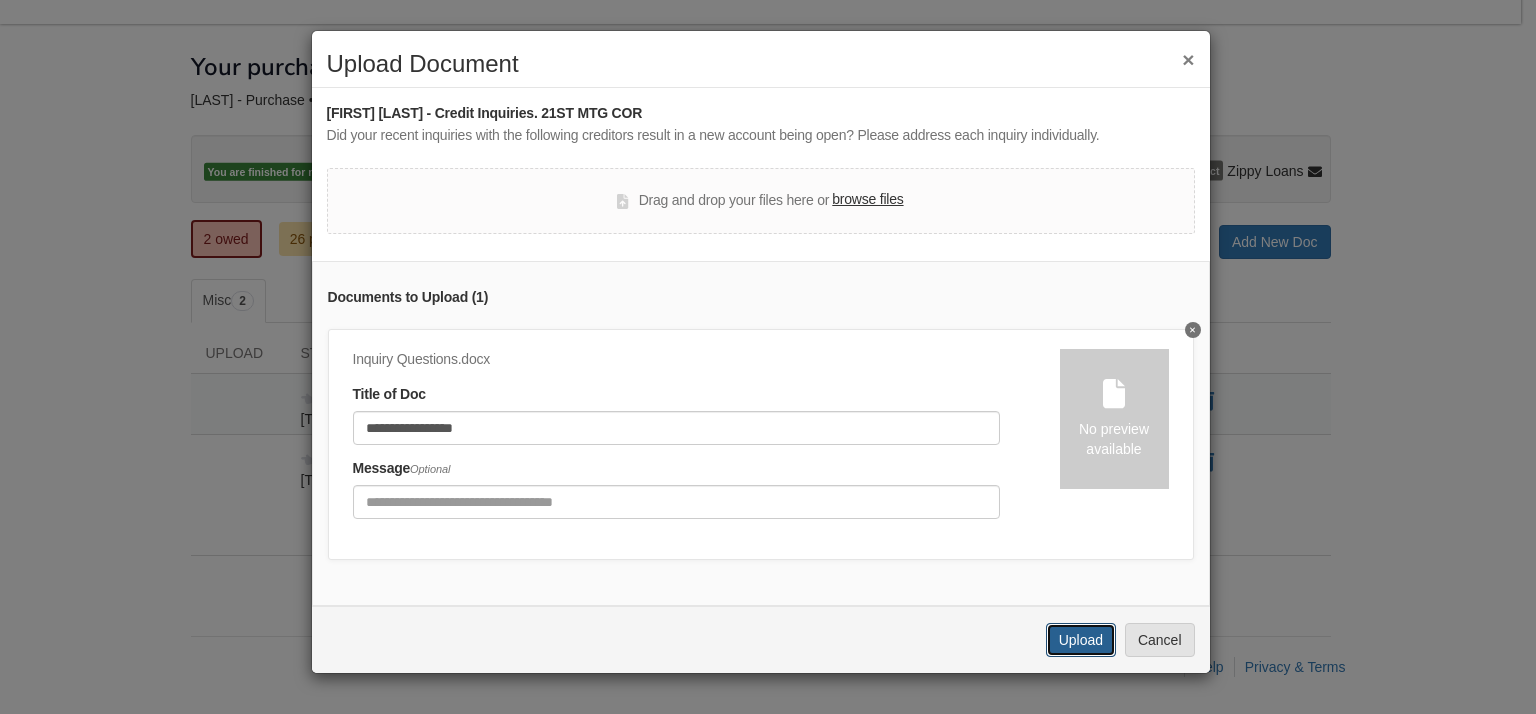 click on "Upload" at bounding box center (1081, 640) 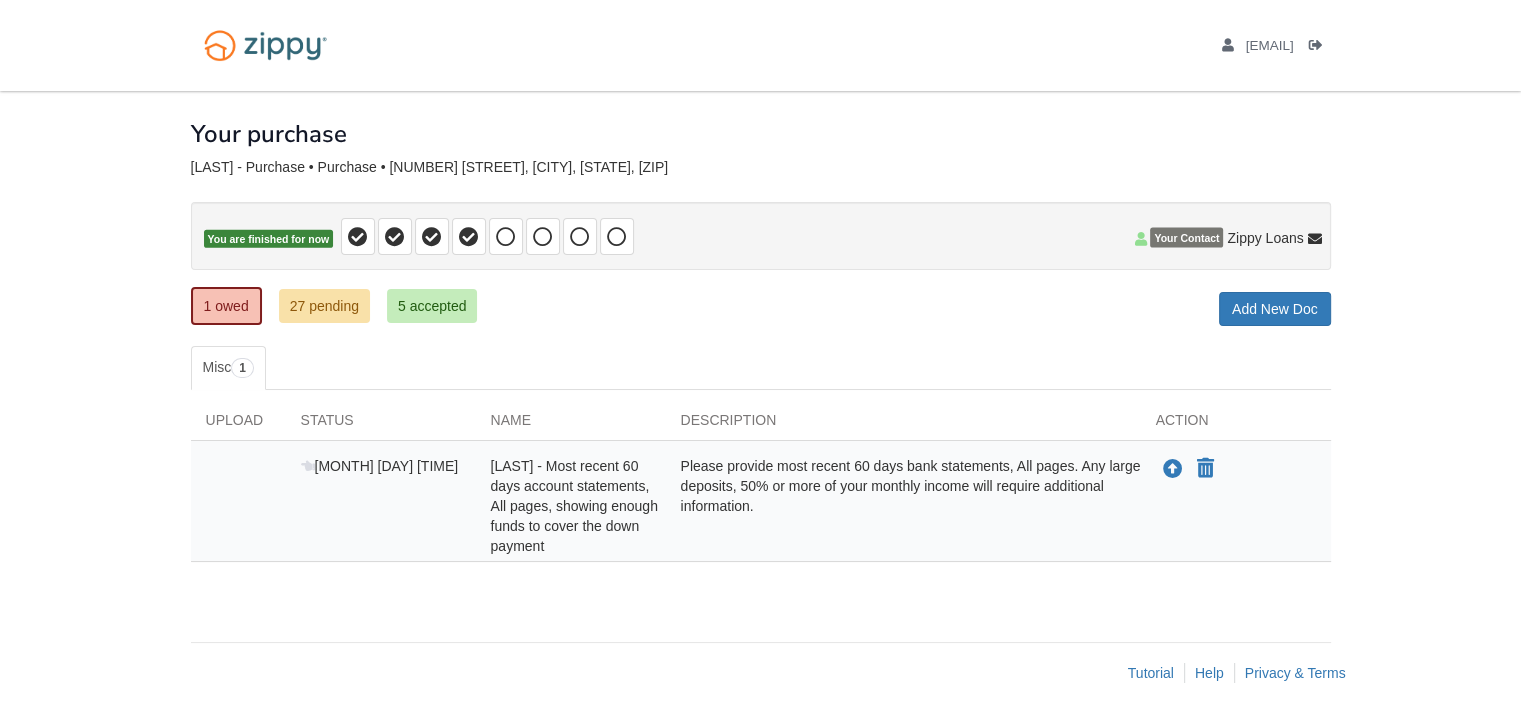 scroll, scrollTop: 6, scrollLeft: 0, axis: vertical 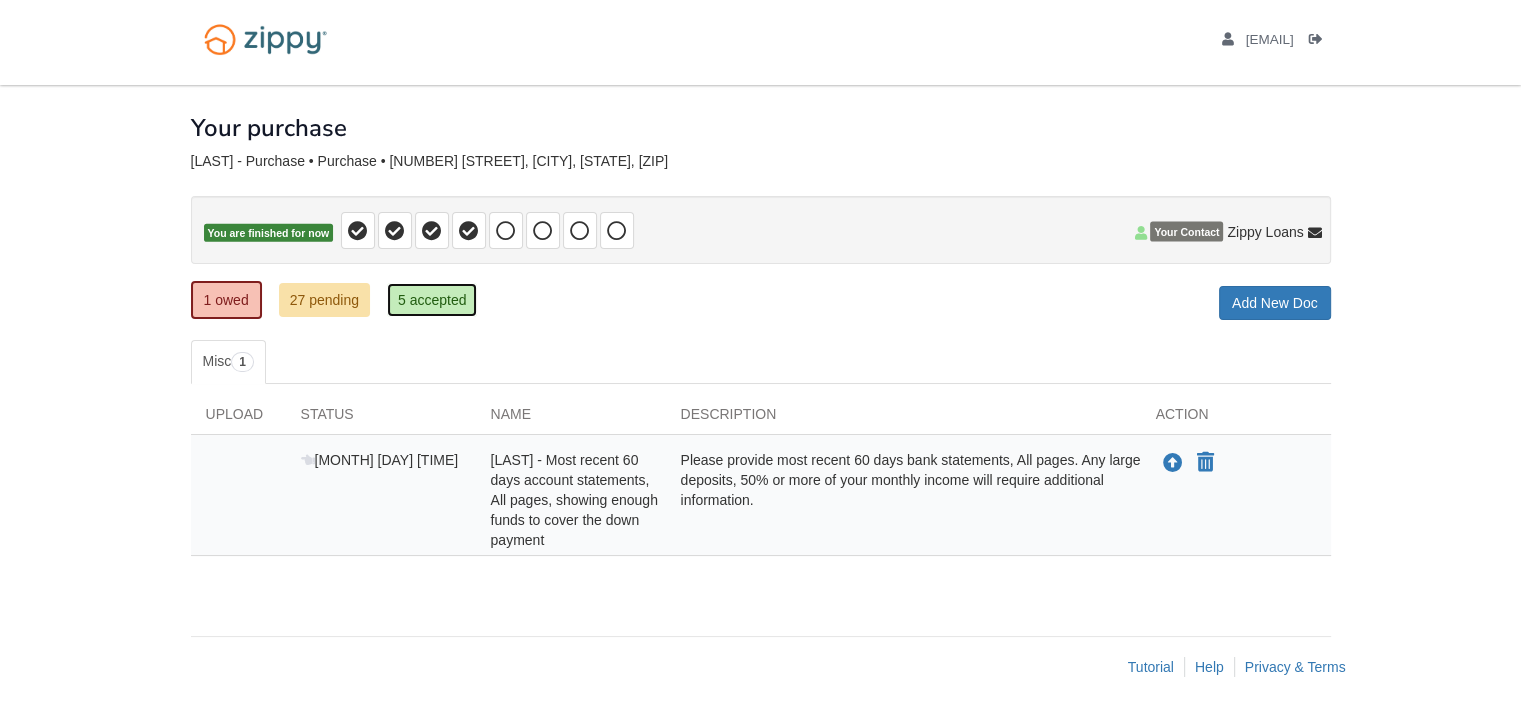 click on "5 accepted" at bounding box center (432, 300) 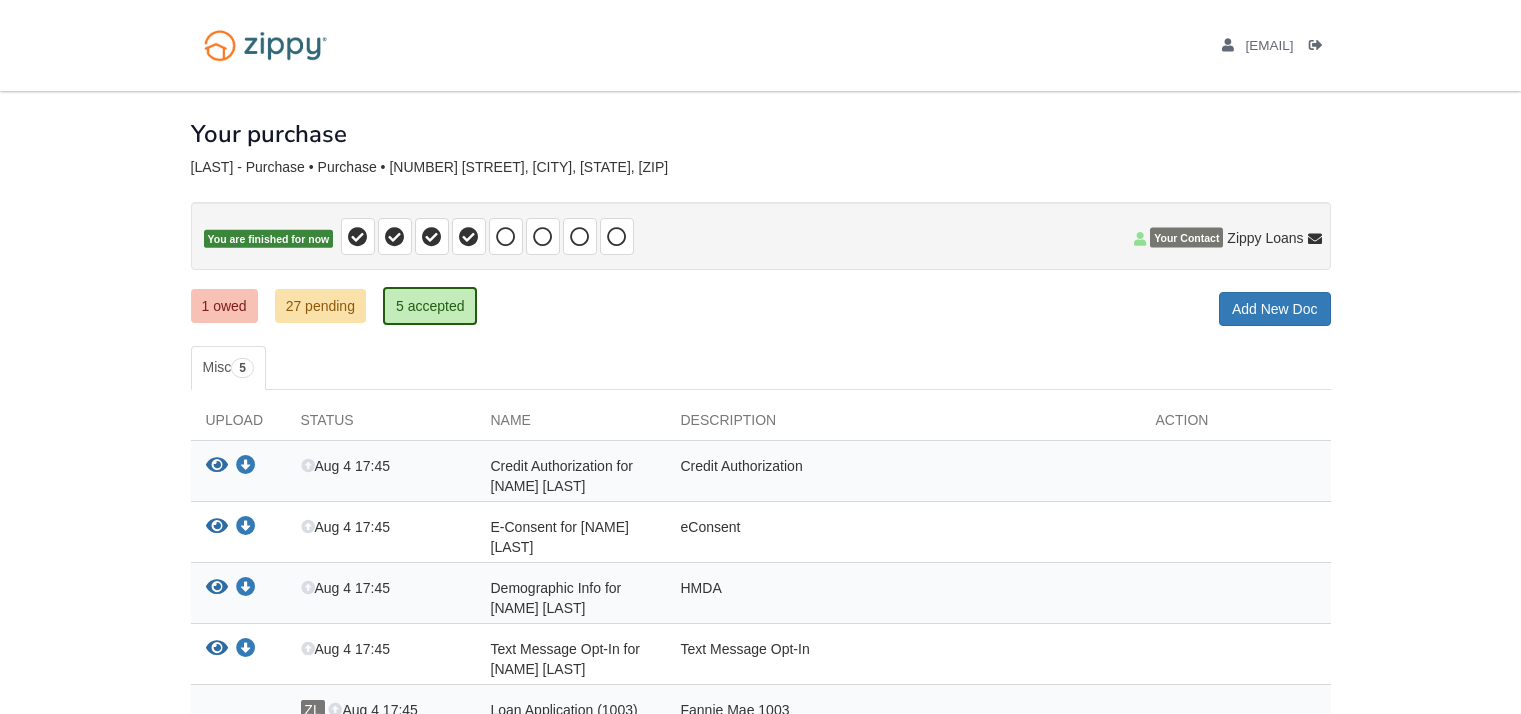 scroll, scrollTop: 0, scrollLeft: 0, axis: both 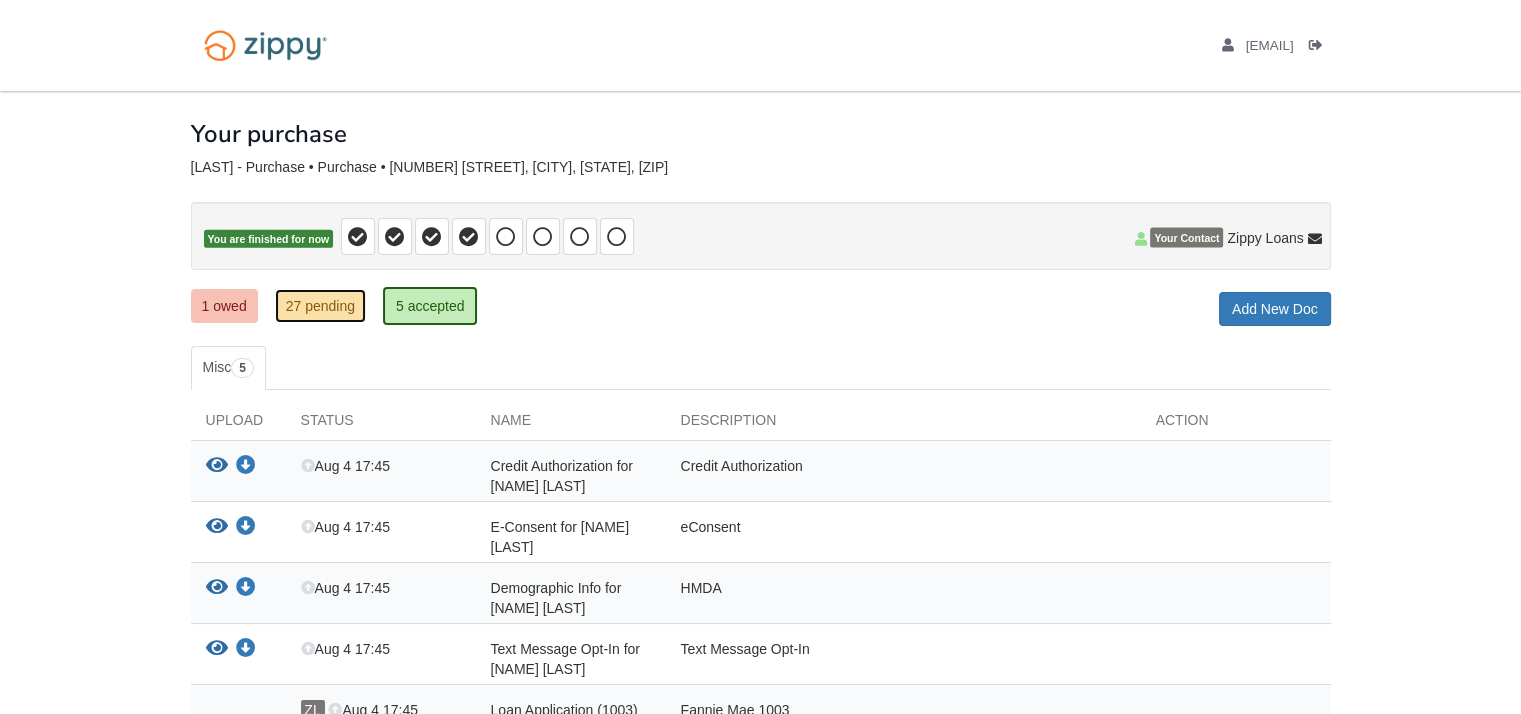 click on "27 pending" at bounding box center (320, 306) 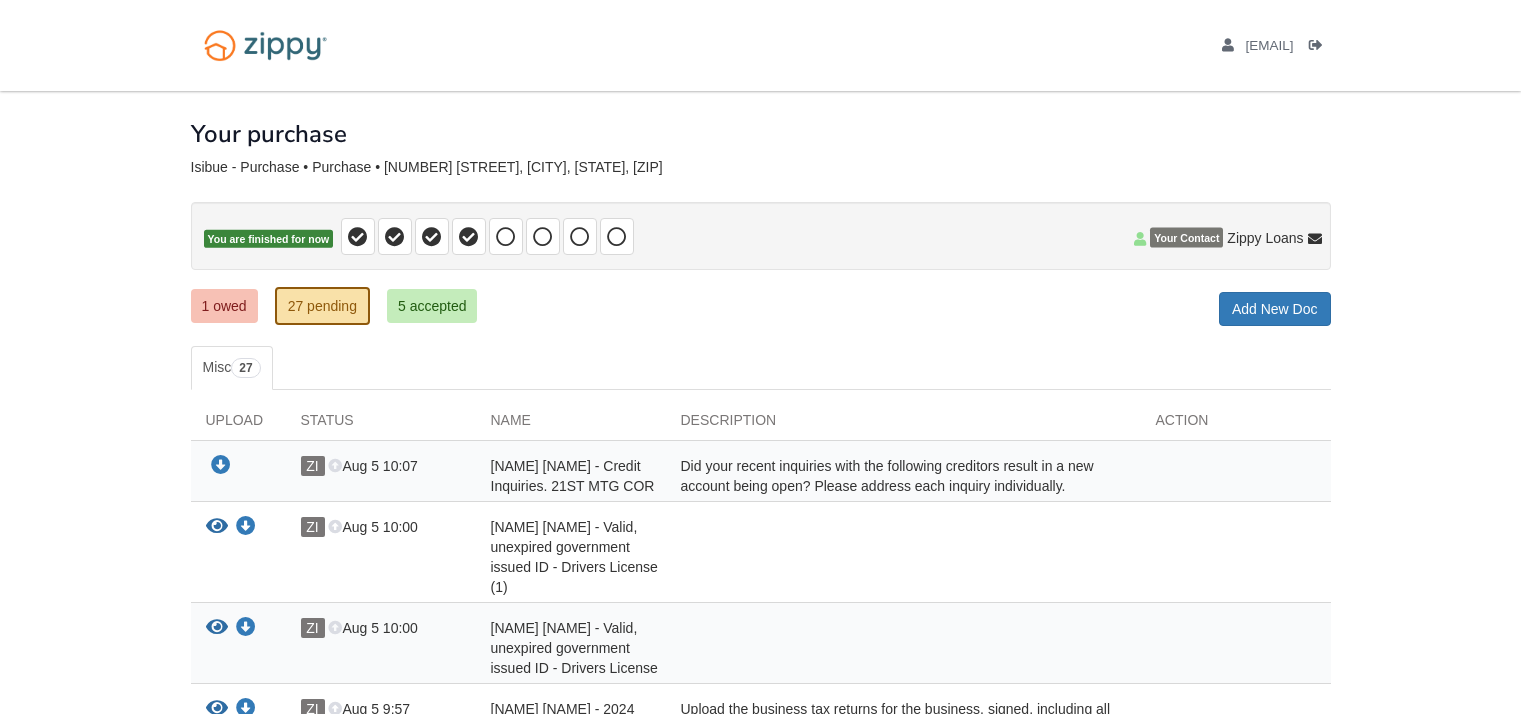 scroll, scrollTop: 0, scrollLeft: 0, axis: both 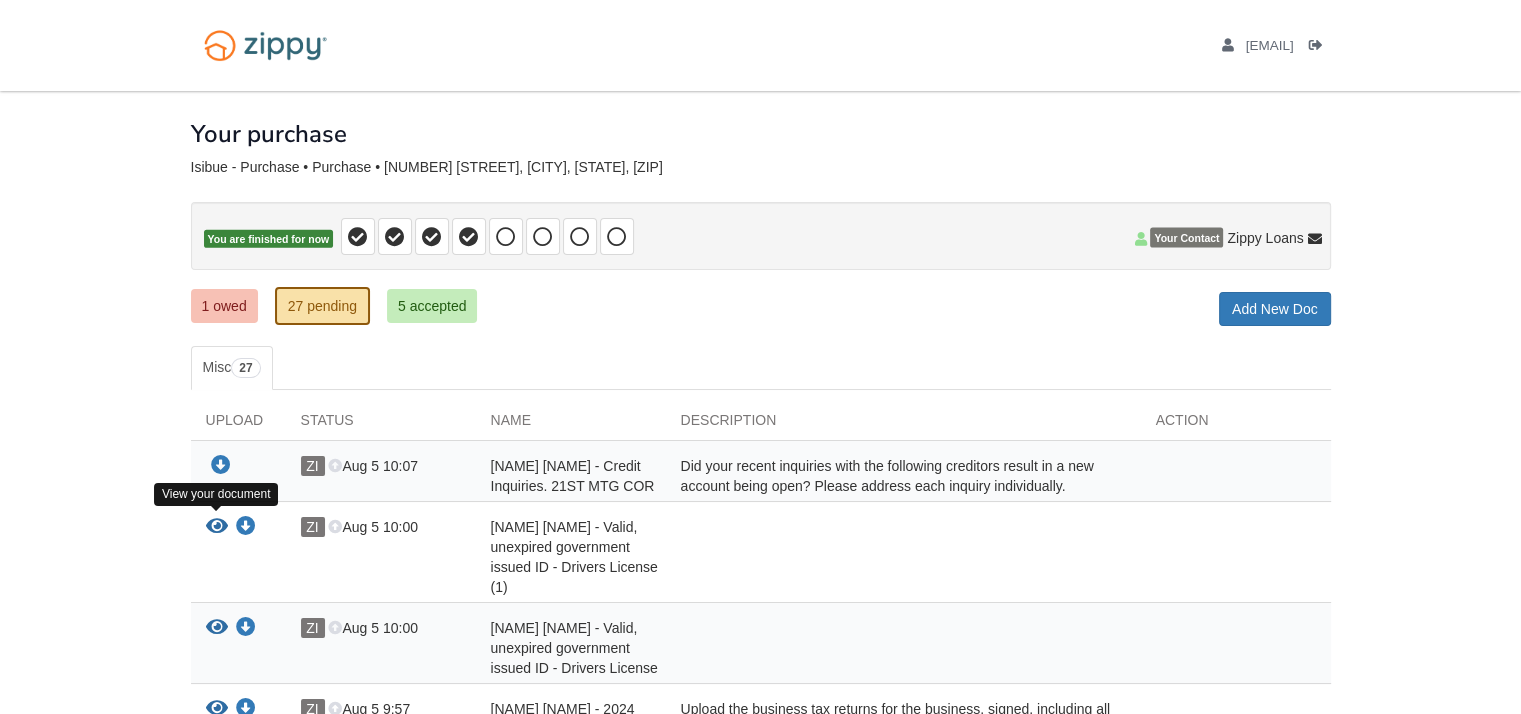 click at bounding box center (217, 527) 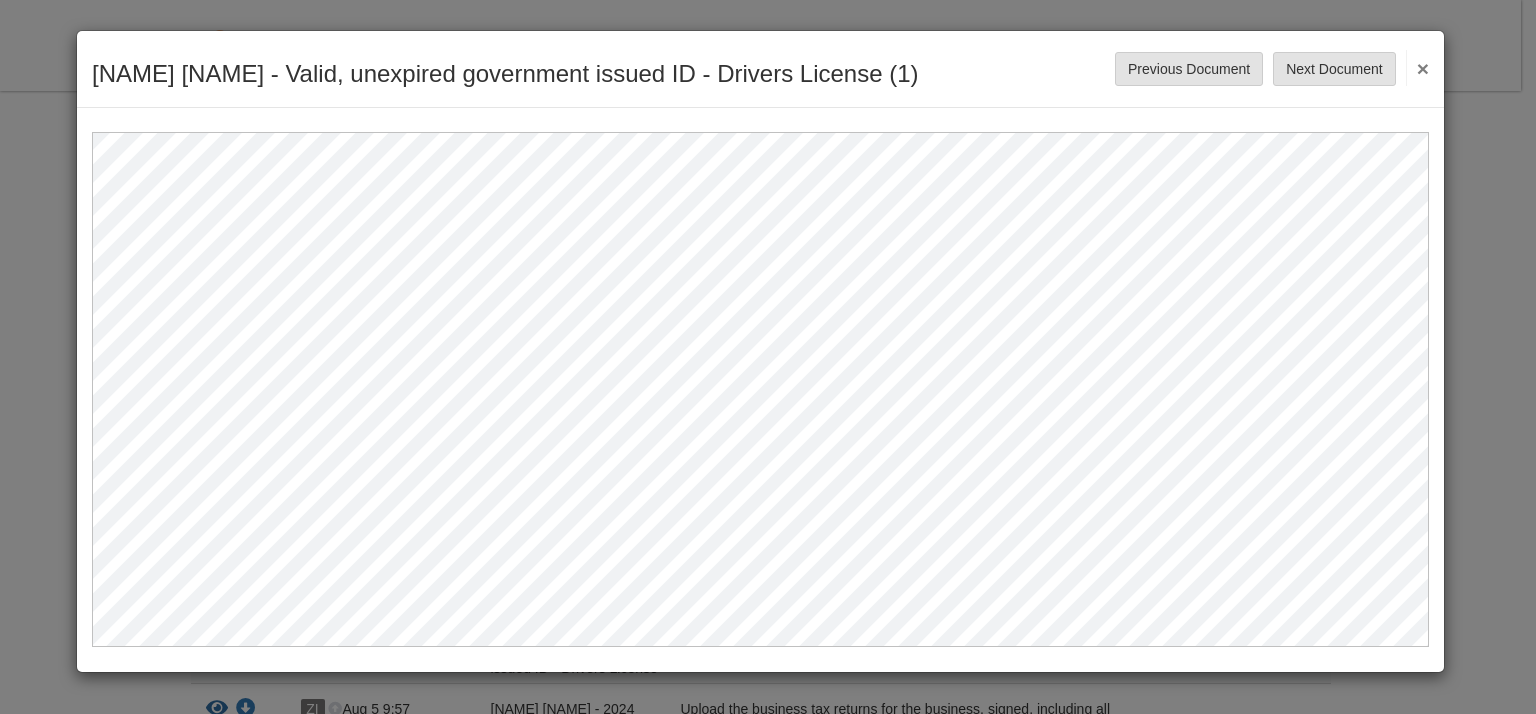click on "×" at bounding box center (1417, 68) 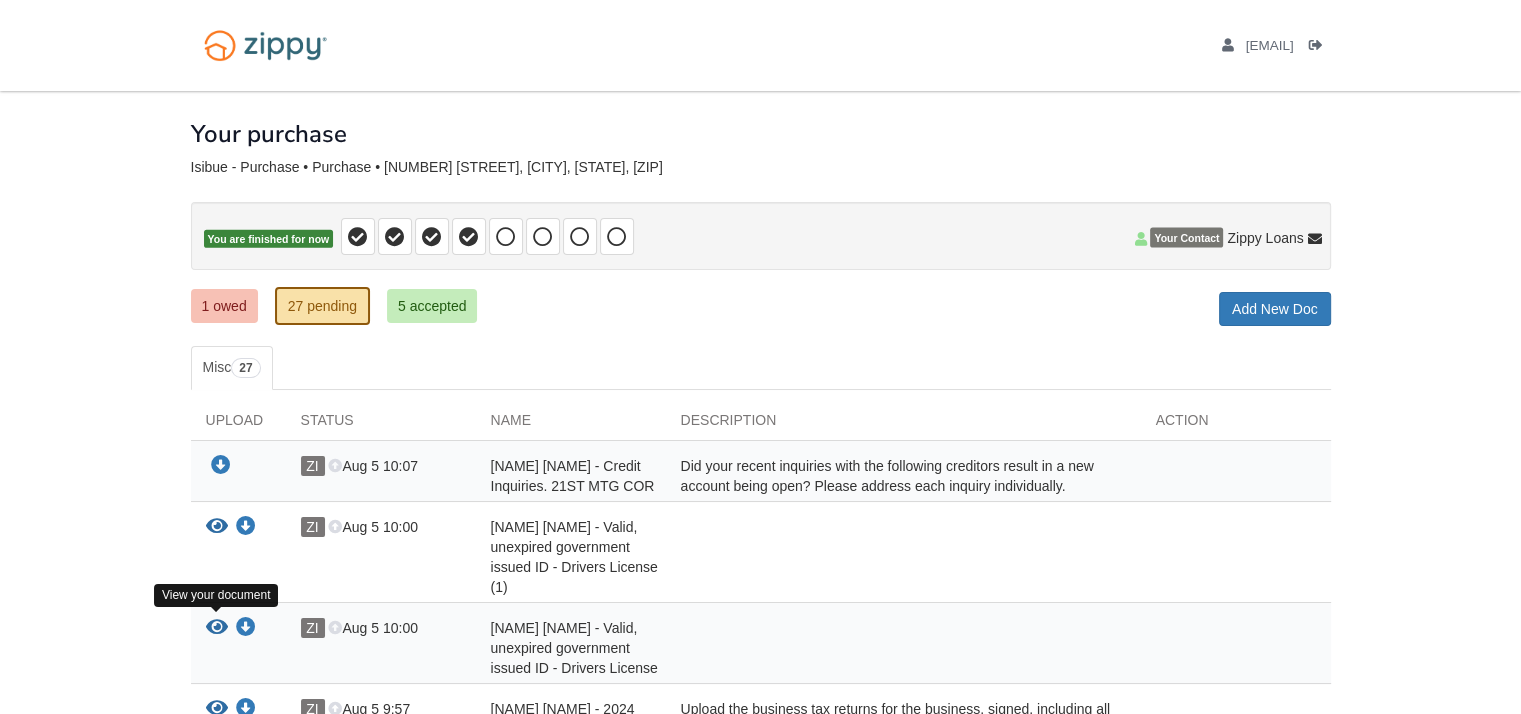 click at bounding box center [217, 628] 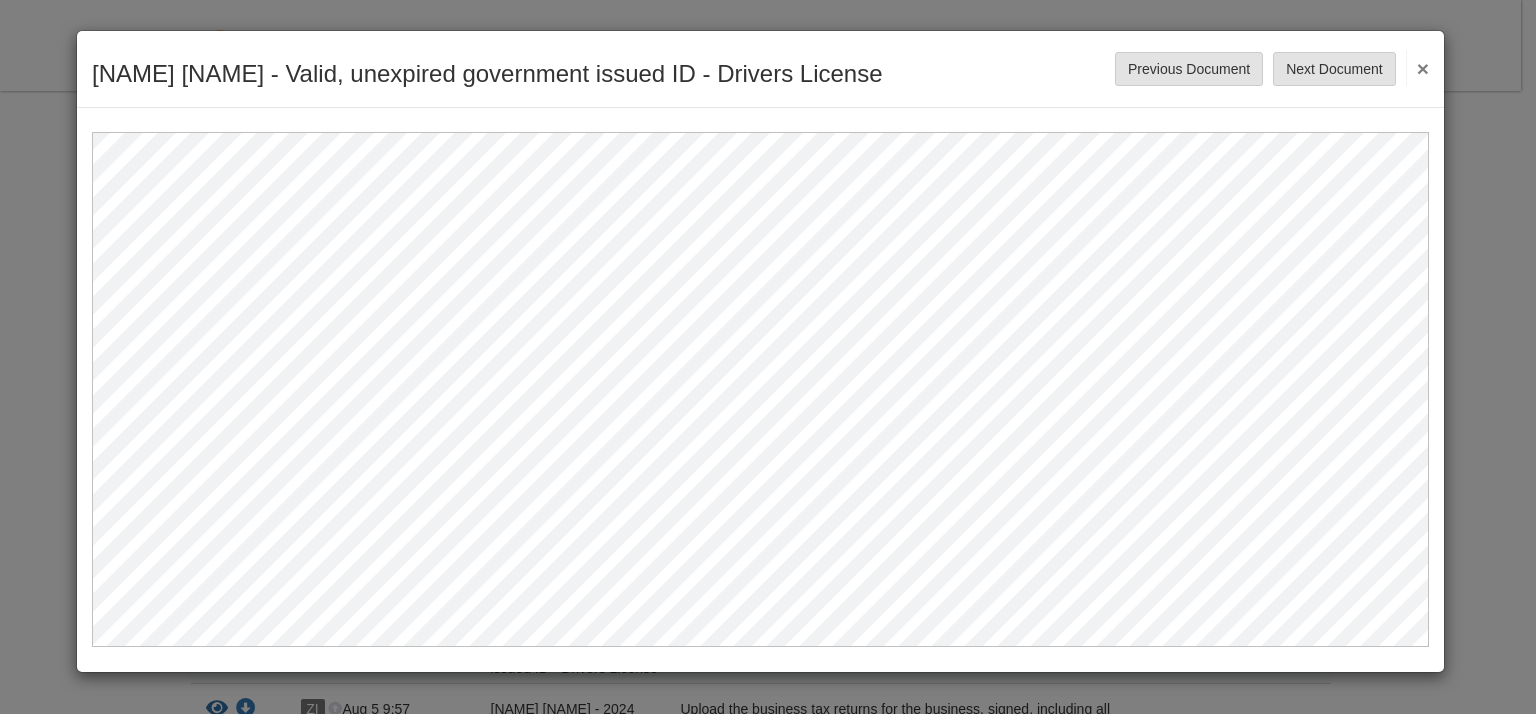 click on "×" at bounding box center (1417, 68) 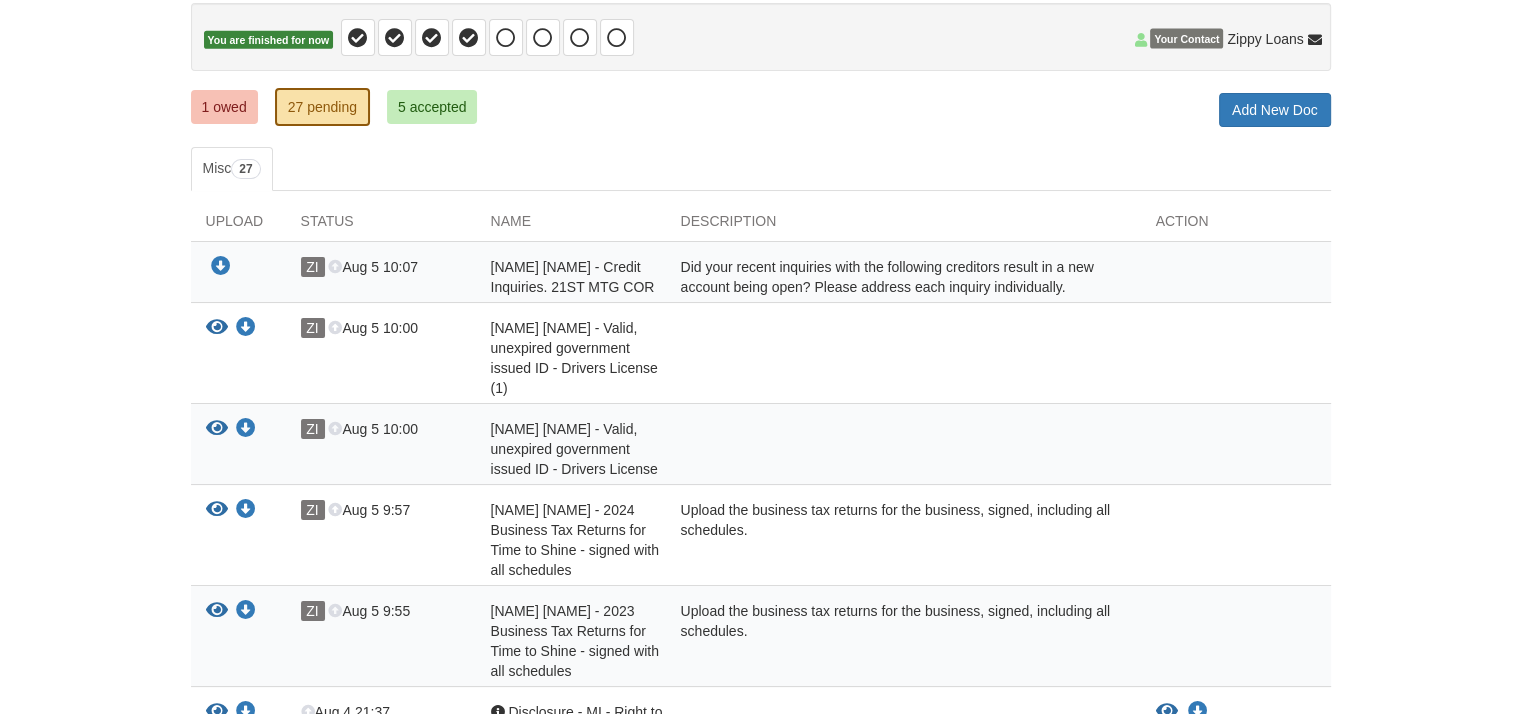scroll, scrollTop: 201, scrollLeft: 0, axis: vertical 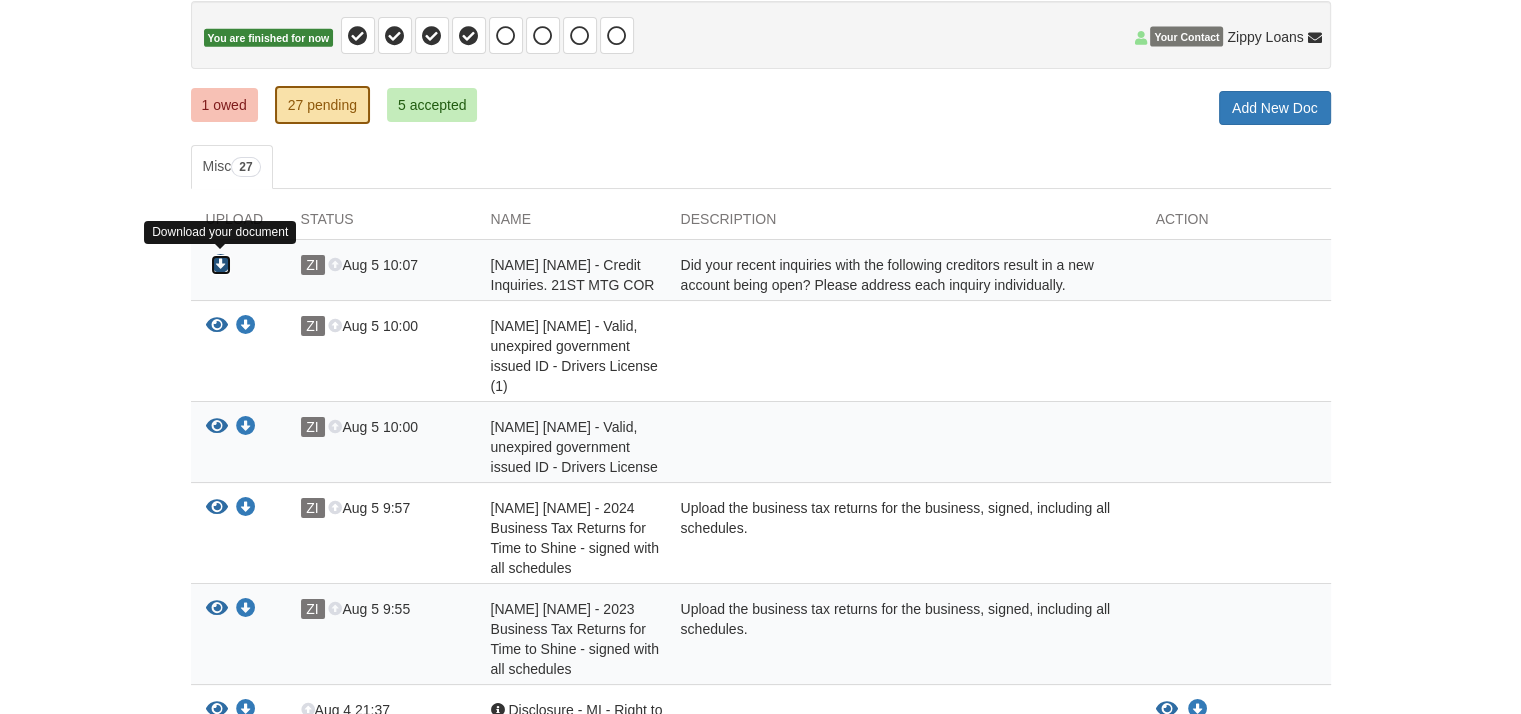click at bounding box center [221, 265] 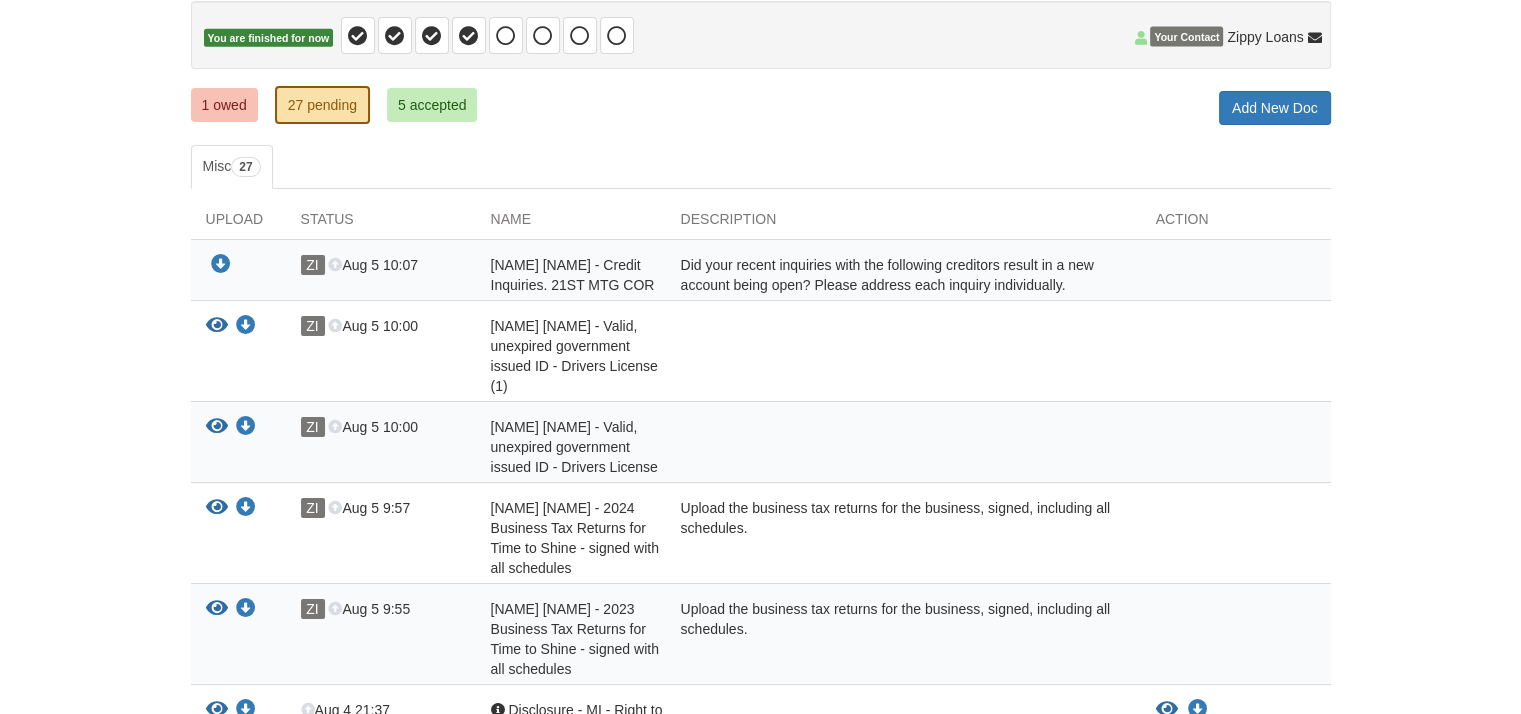 click on "1 owed
27 pending
5 accepted
My Estimated Payment
×
My Estimated Payment
Add New Doc" at bounding box center [761, 107] 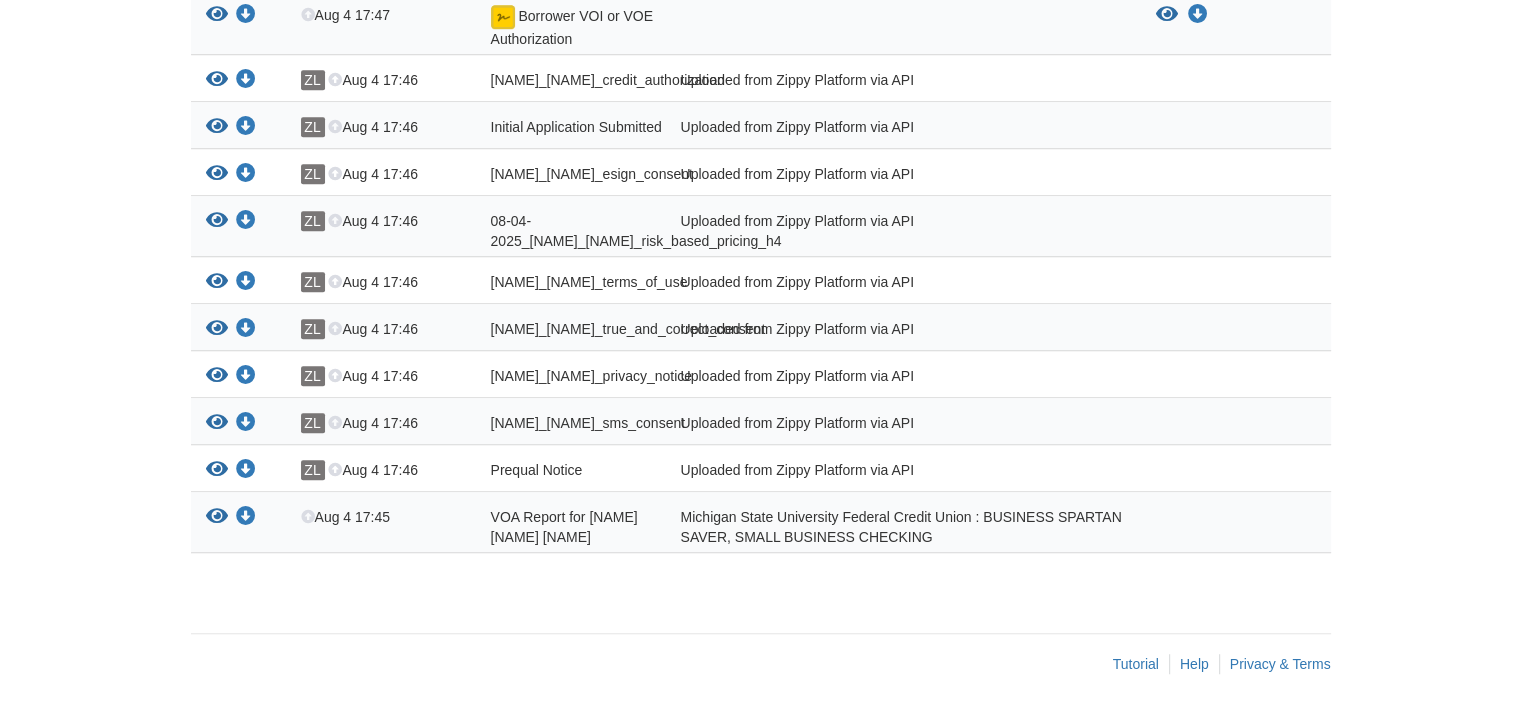 scroll, scrollTop: 0, scrollLeft: 0, axis: both 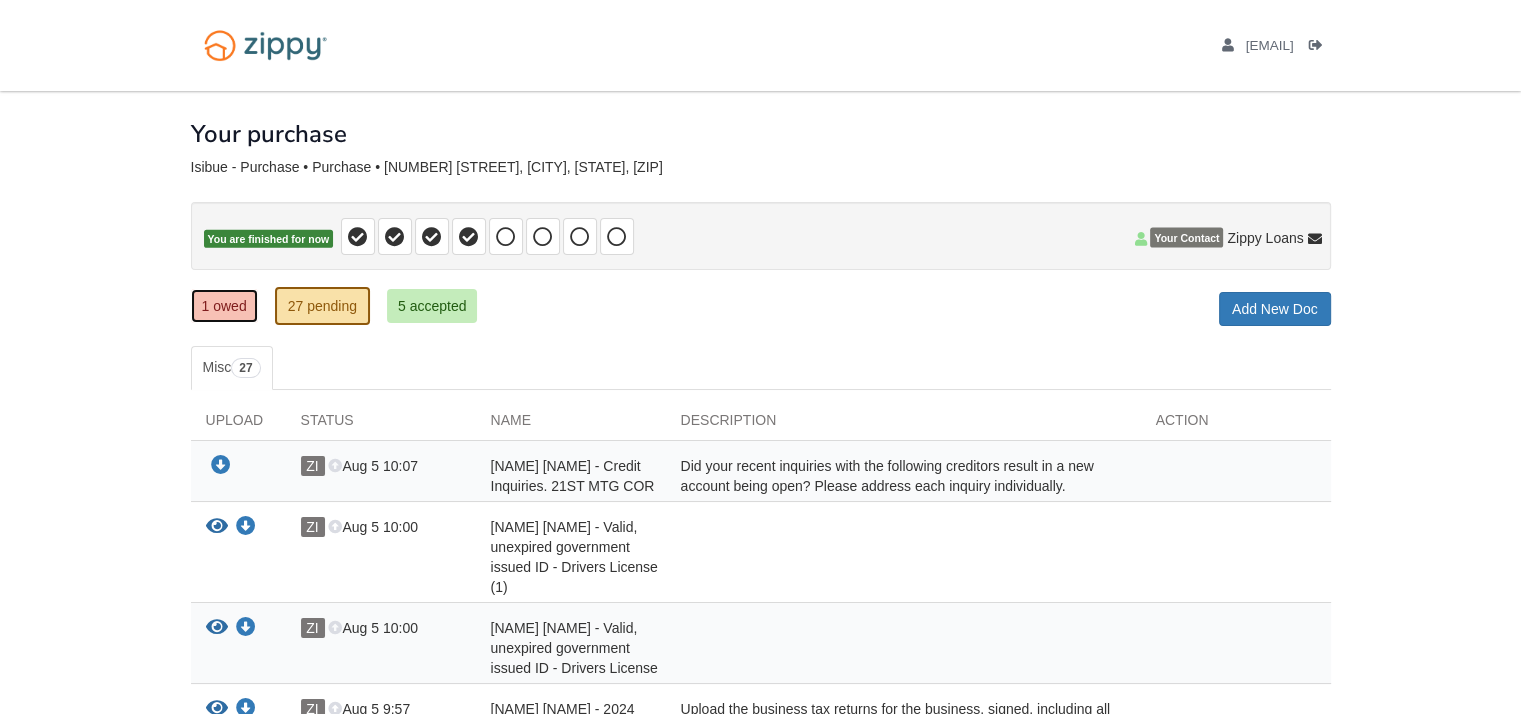 click on "1 owed" at bounding box center [224, 306] 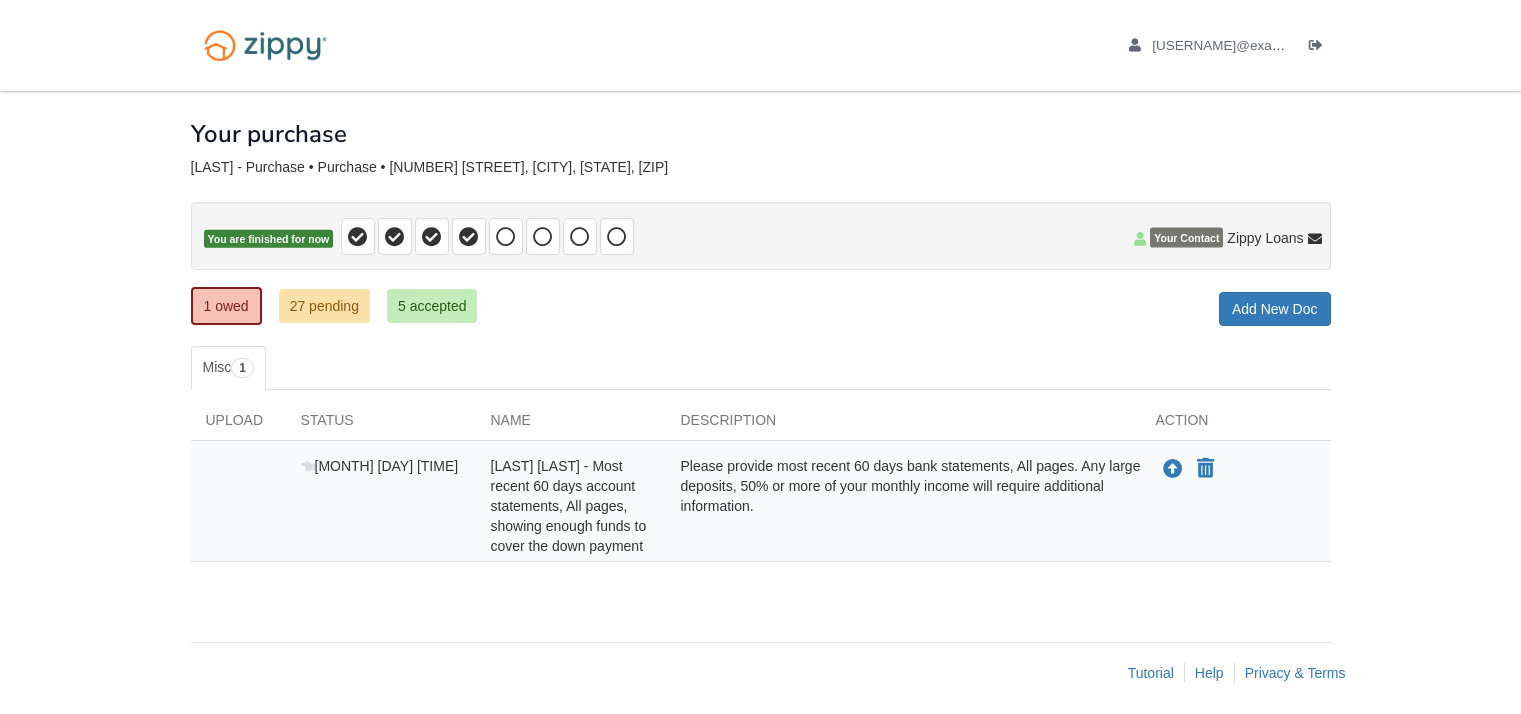 scroll, scrollTop: 0, scrollLeft: 0, axis: both 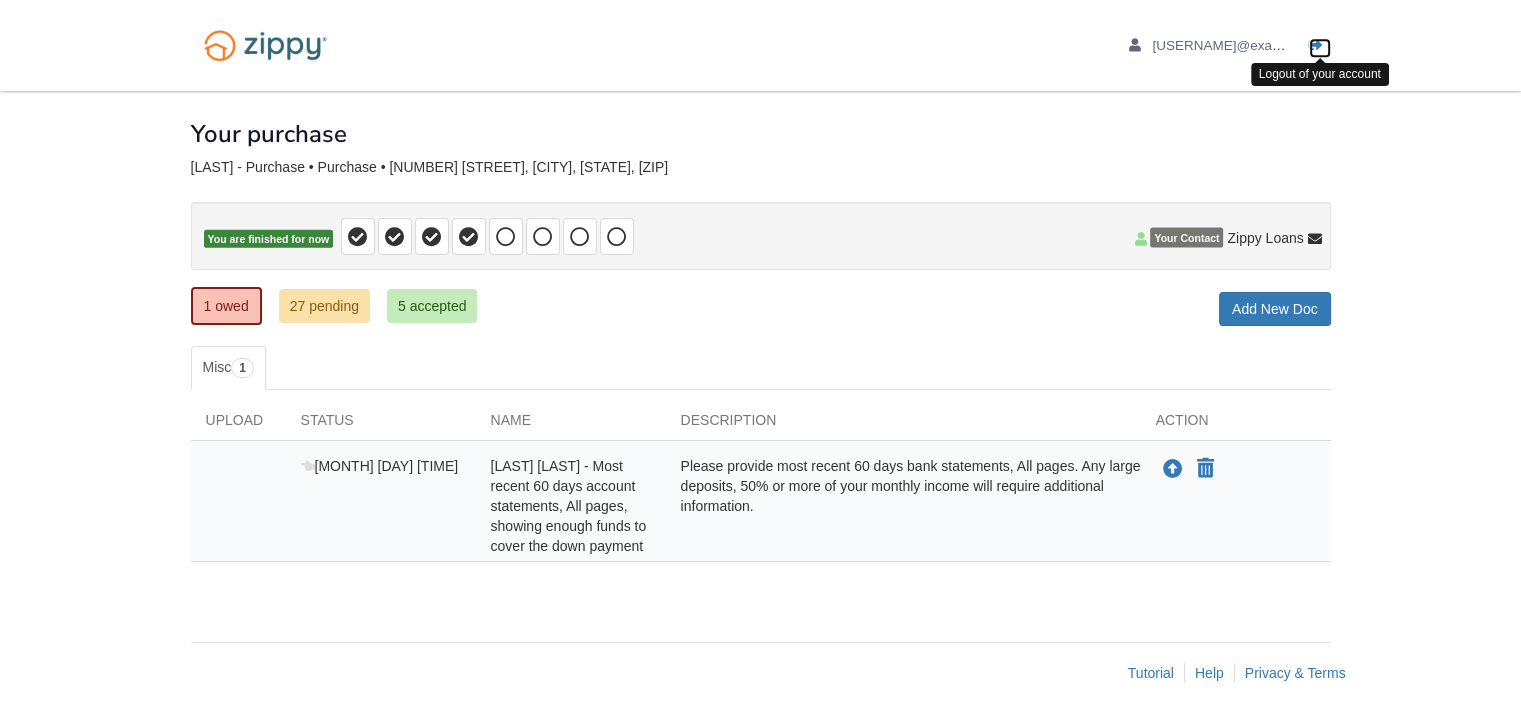 click at bounding box center [1316, 46] 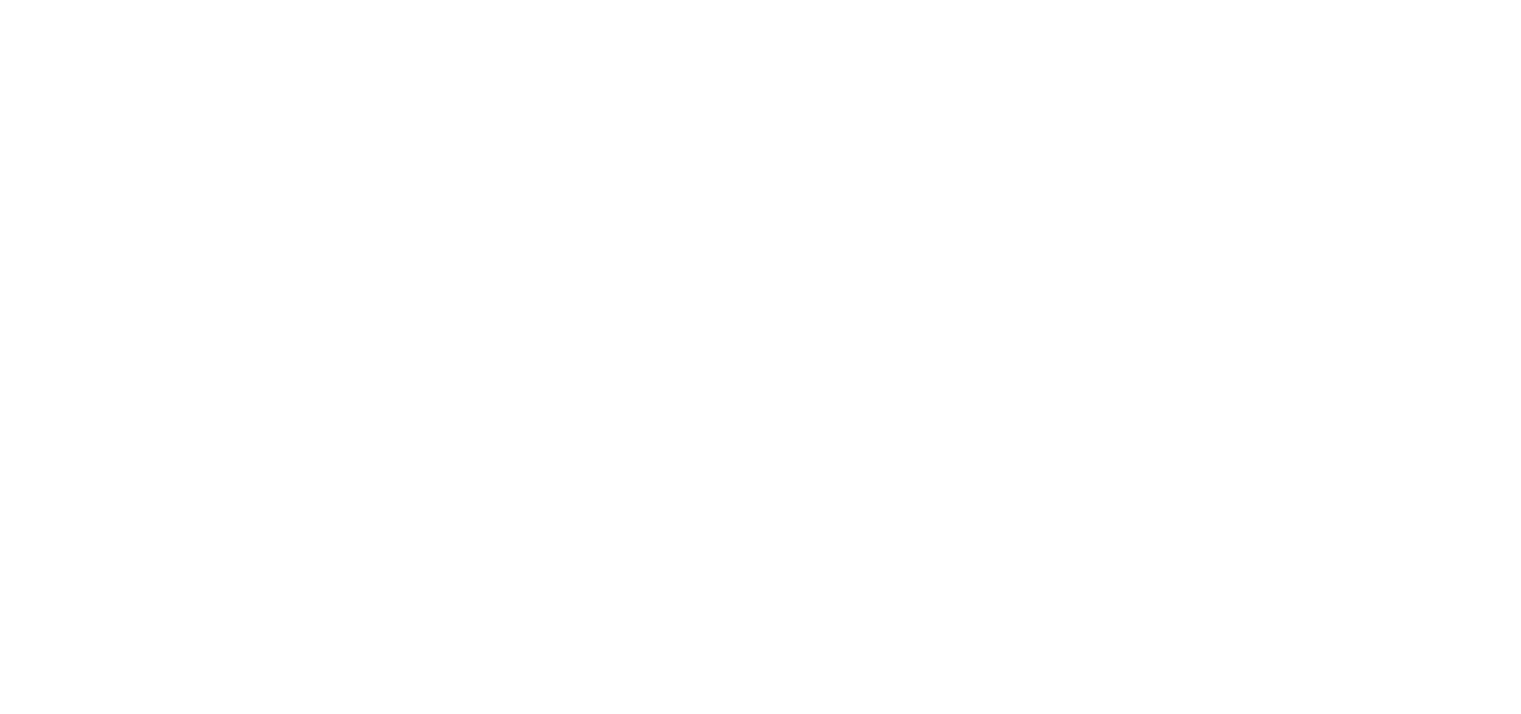 scroll, scrollTop: 0, scrollLeft: 0, axis: both 